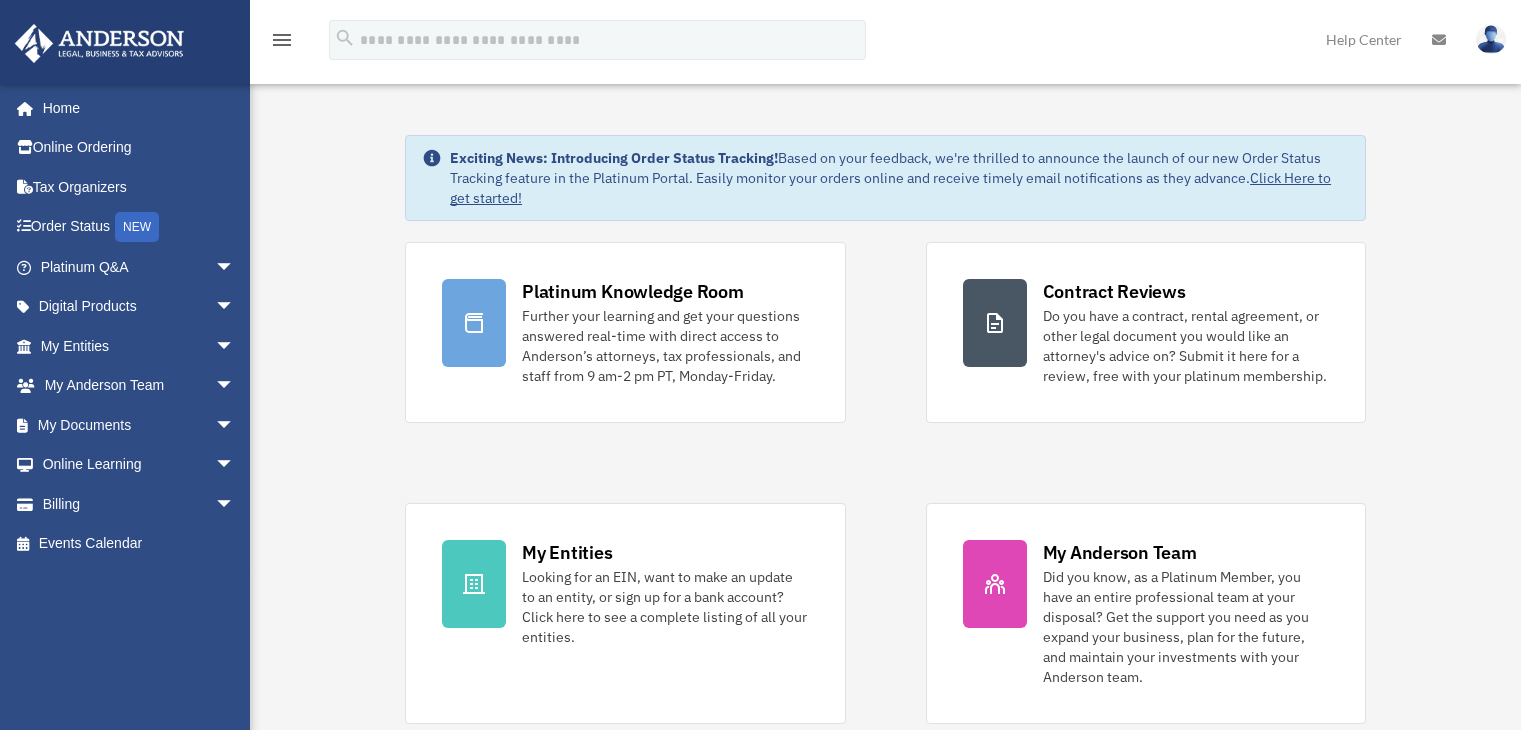 scroll, scrollTop: 0, scrollLeft: 0, axis: both 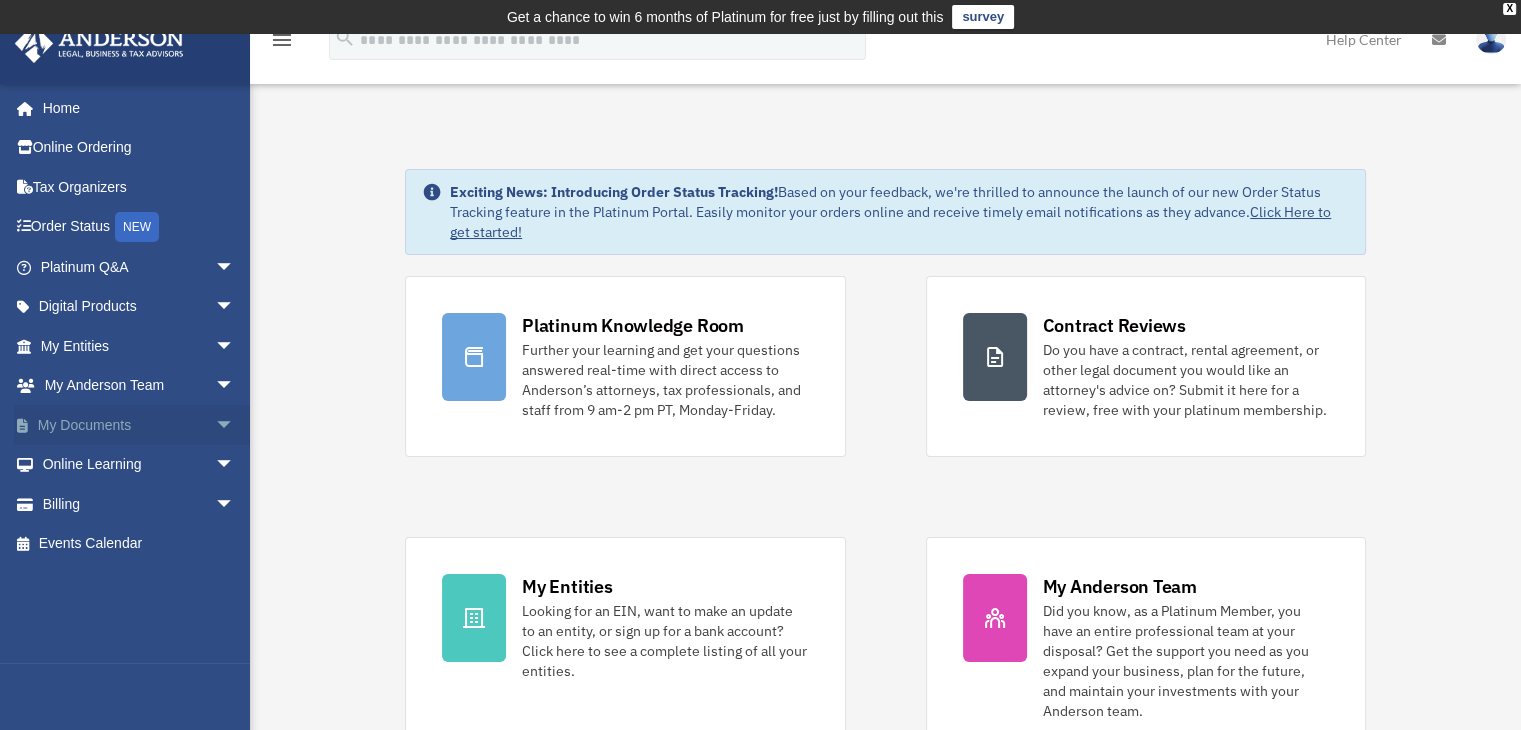 click on "arrow_drop_down" at bounding box center [235, 425] 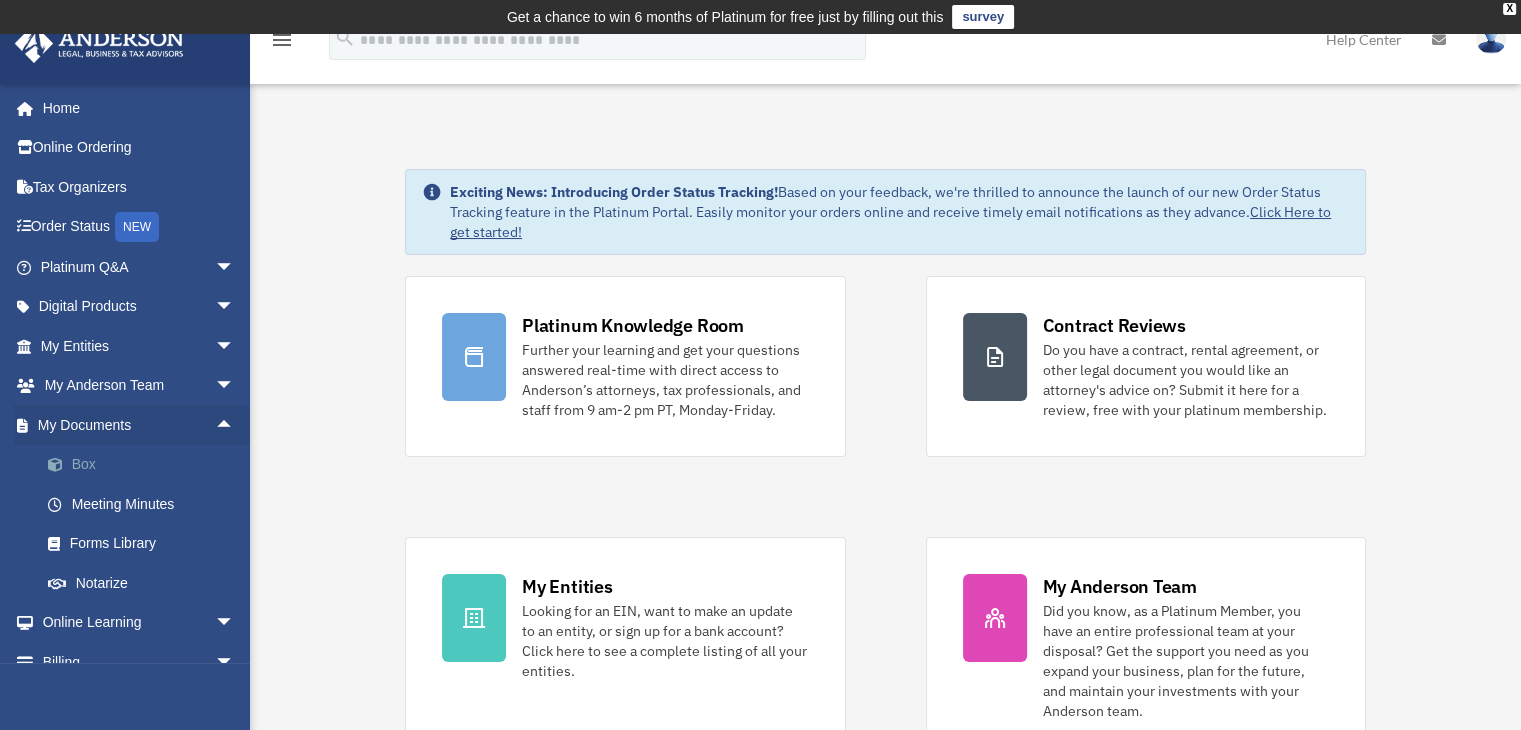click on "Box" at bounding box center (146, 465) 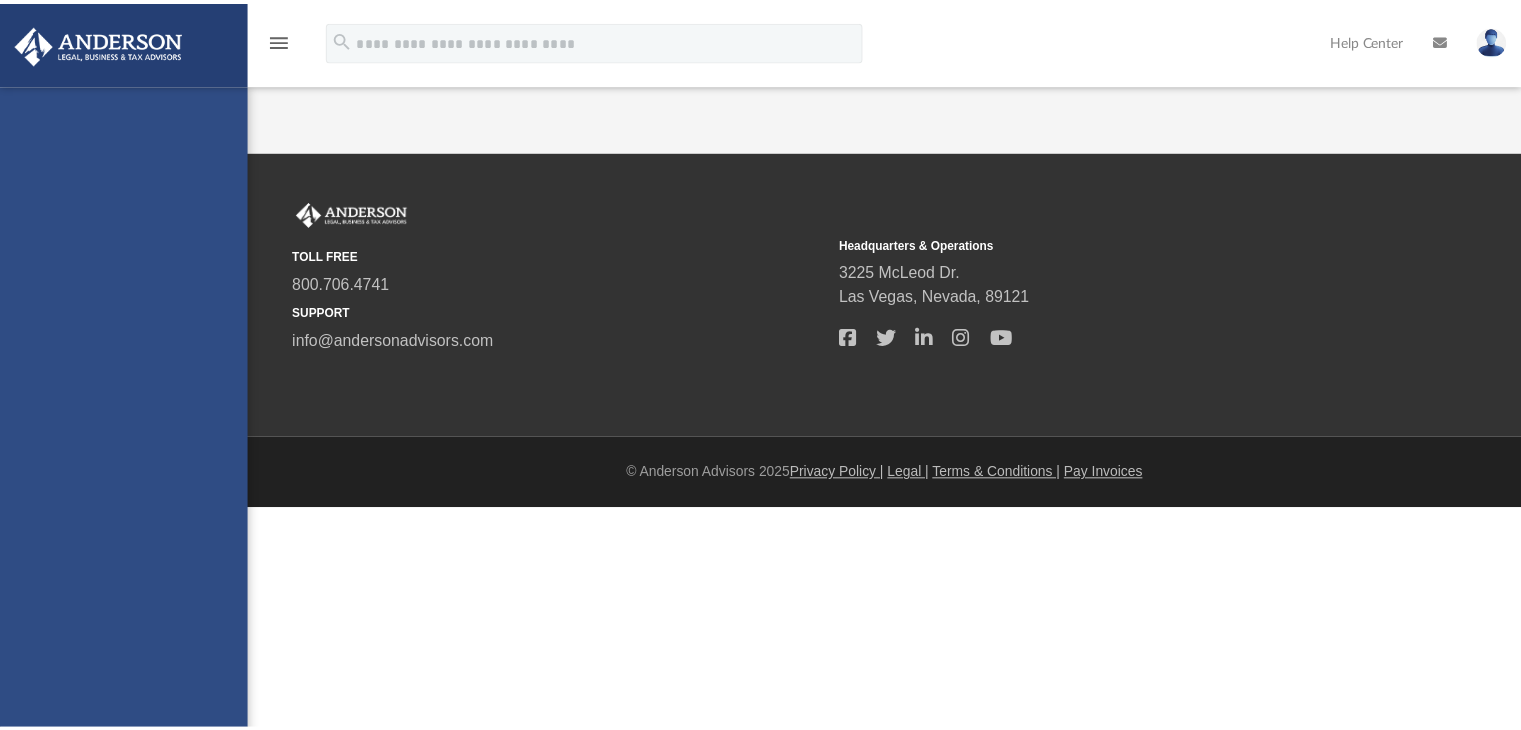 scroll, scrollTop: 0, scrollLeft: 0, axis: both 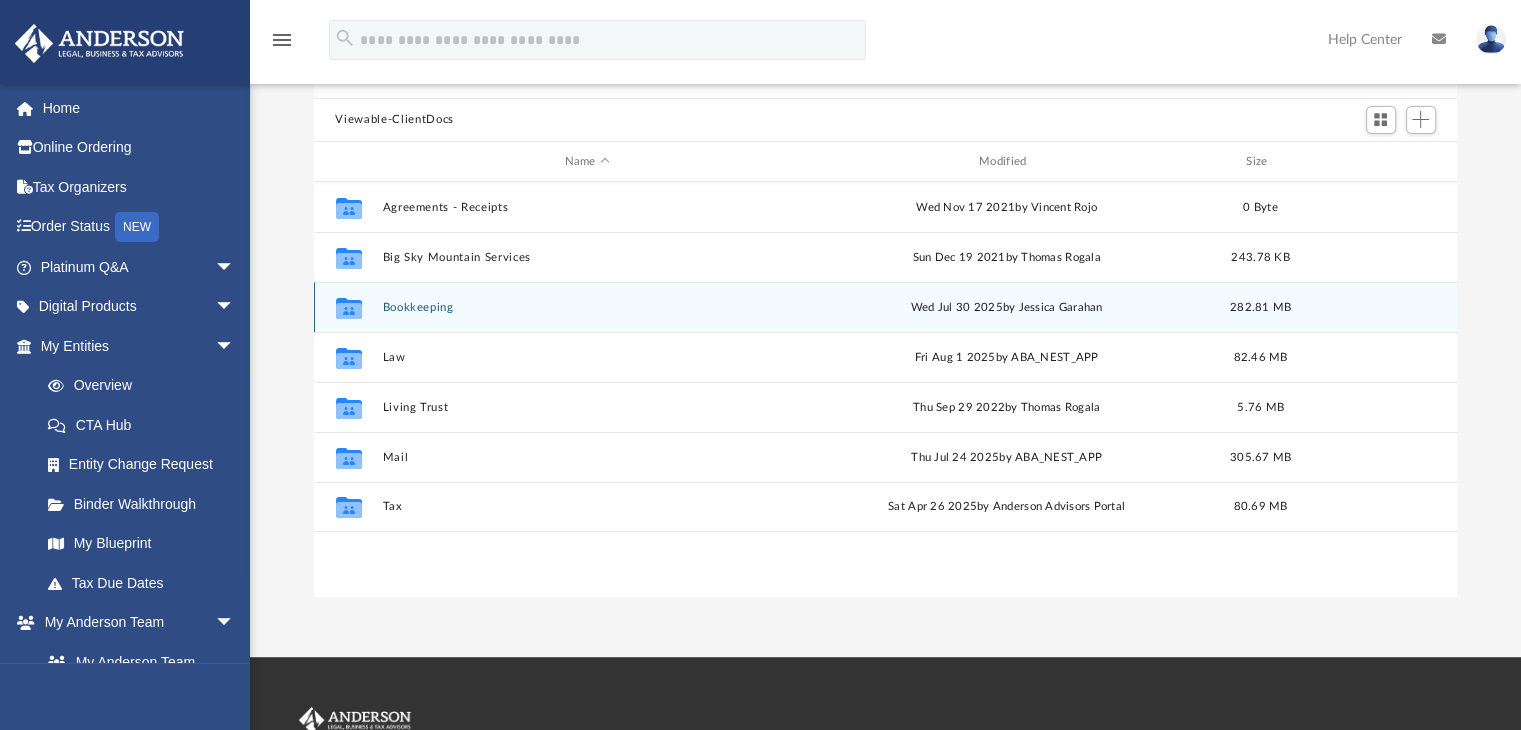 click on "Bookkeeping" at bounding box center (587, 307) 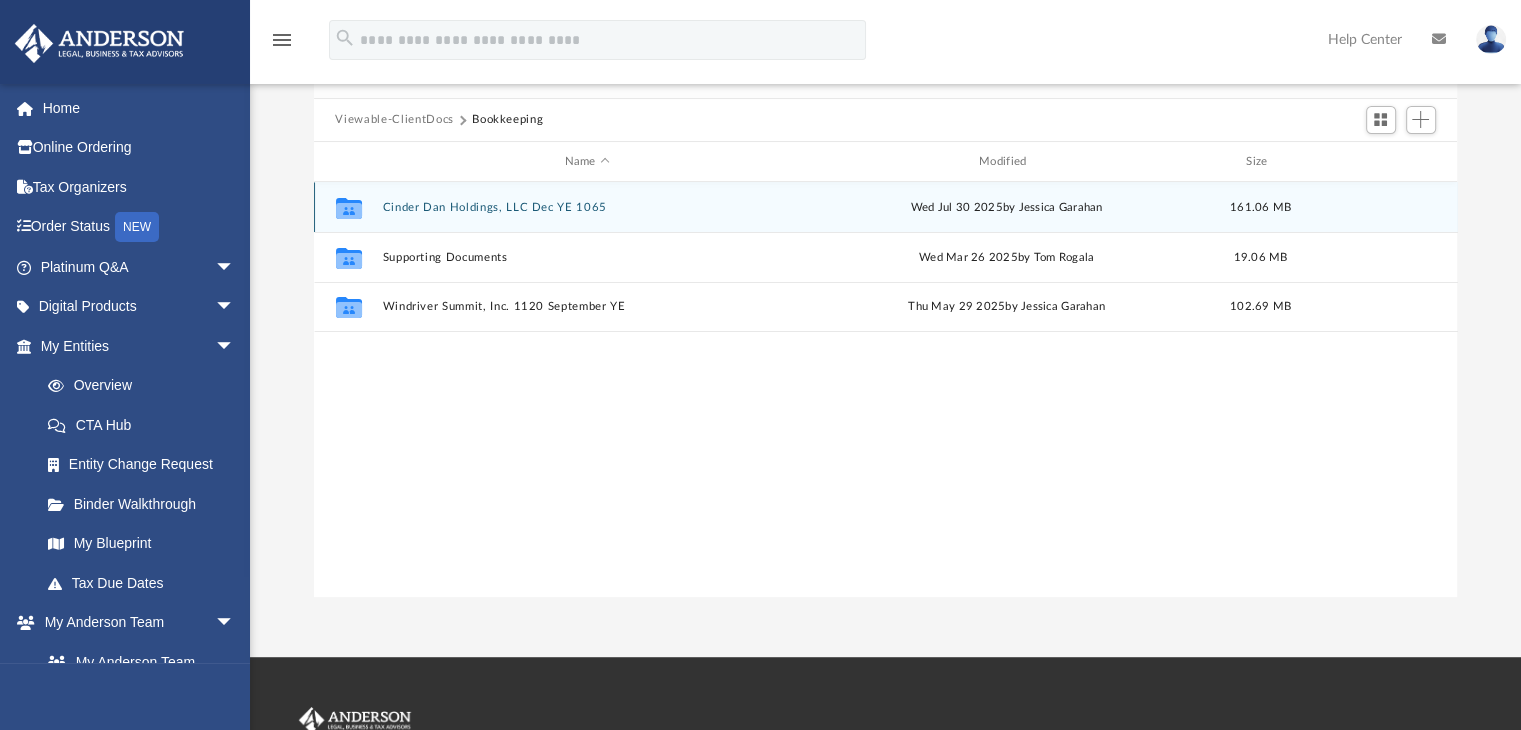 click on "Cinder Dan Holdings, LLC Dec YE 1065" at bounding box center [587, 207] 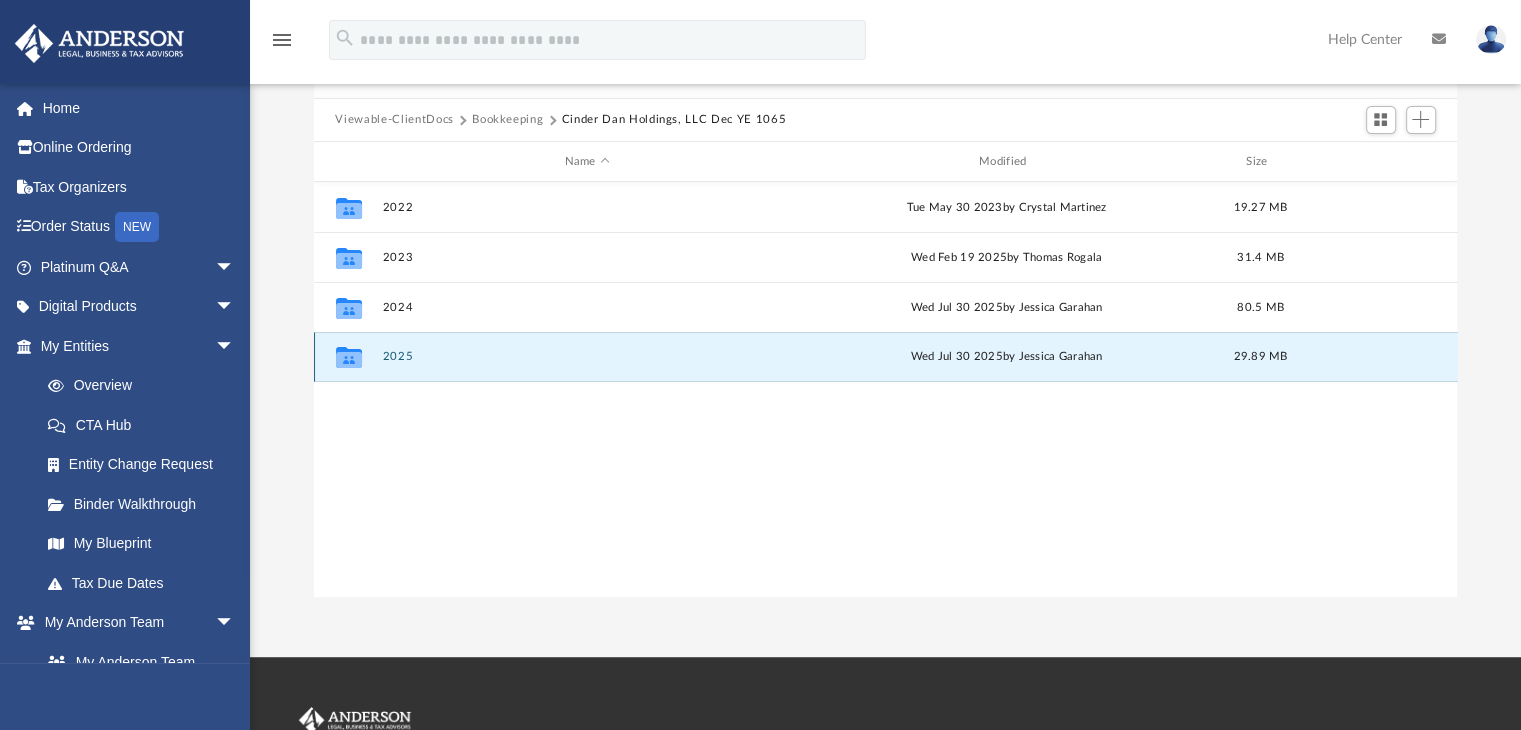 click on "2025" at bounding box center (587, 357) 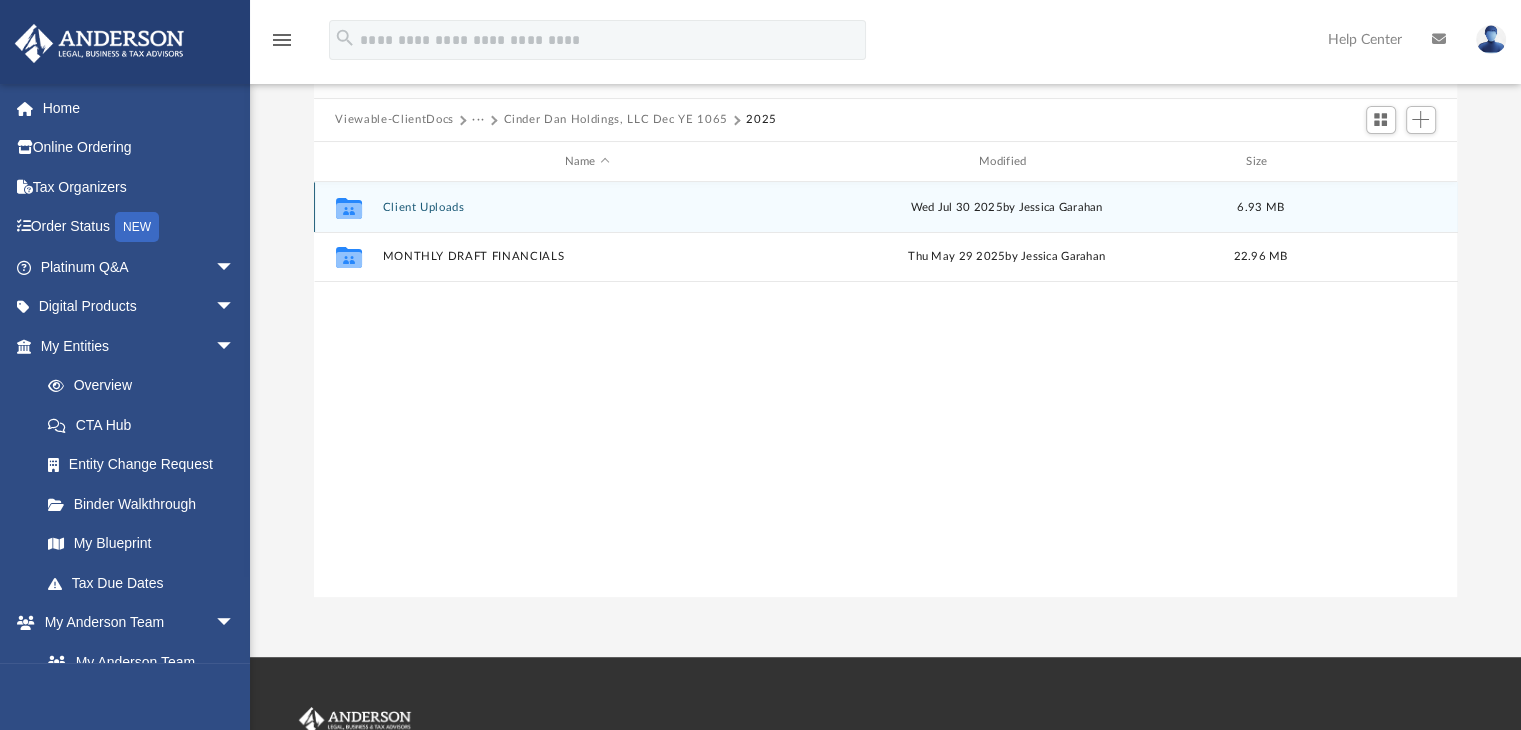 click on "Client Uploads" at bounding box center [587, 207] 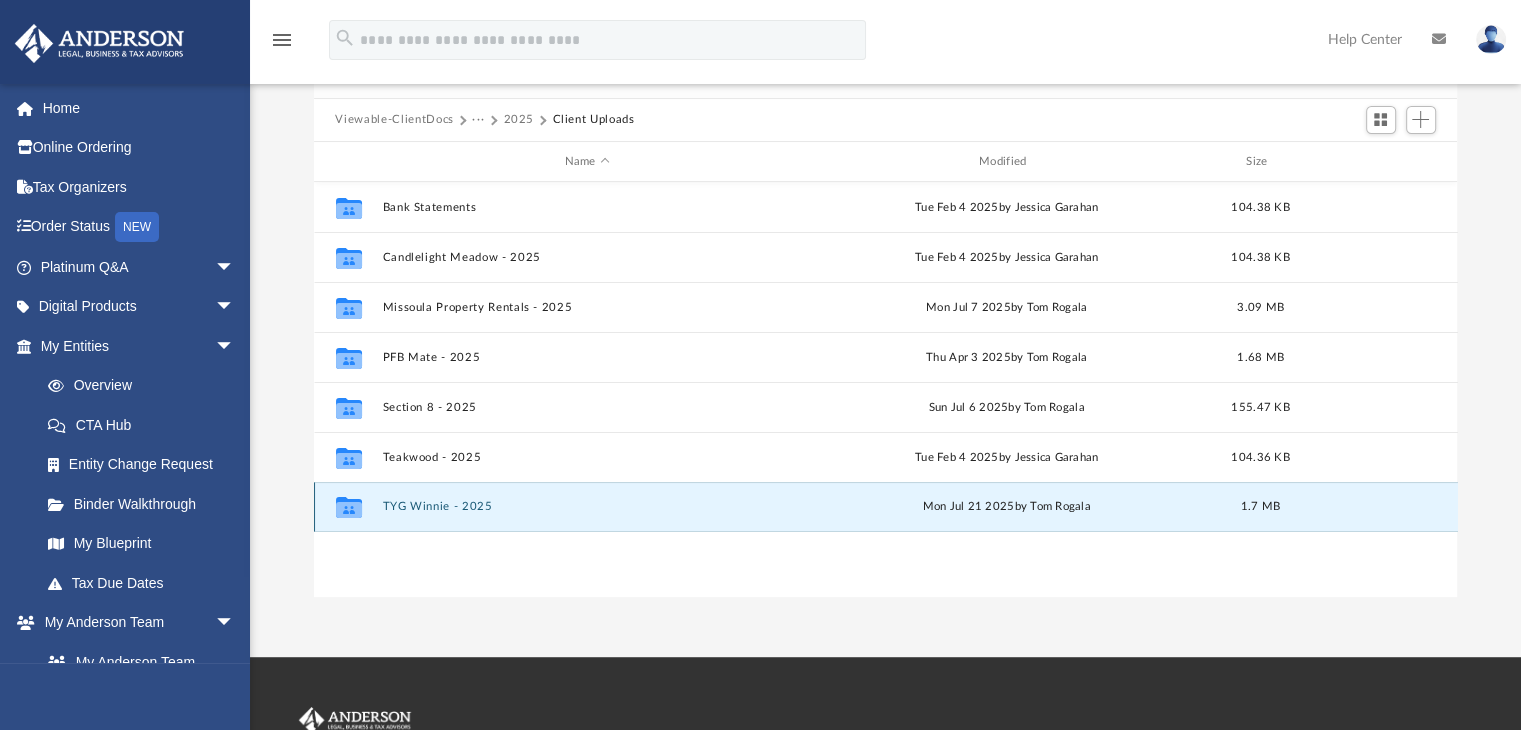click on "TYG Winnie - 2025" at bounding box center [587, 507] 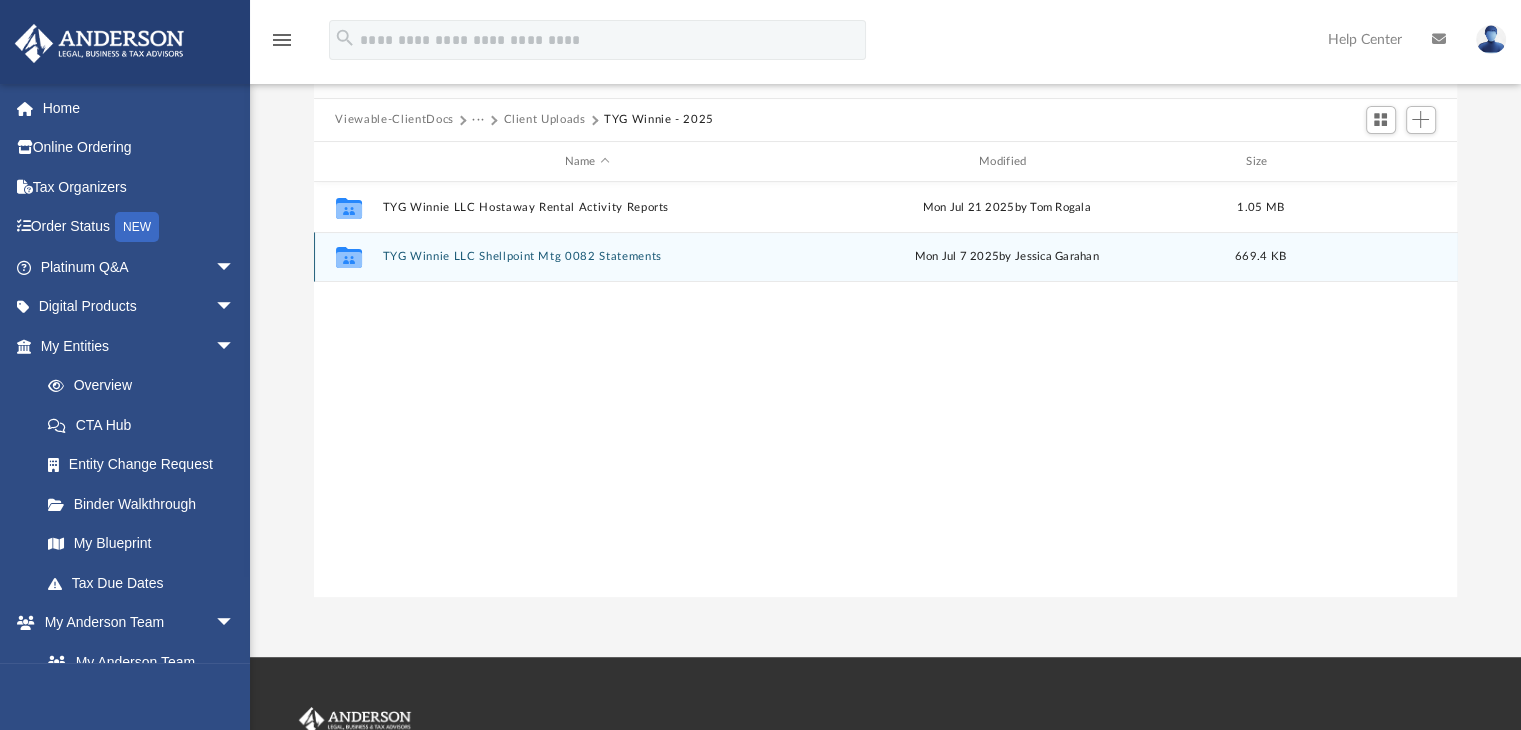 click on "TYG Winnie LLC Shellpoint Mtg 0082 Statements" at bounding box center [587, 257] 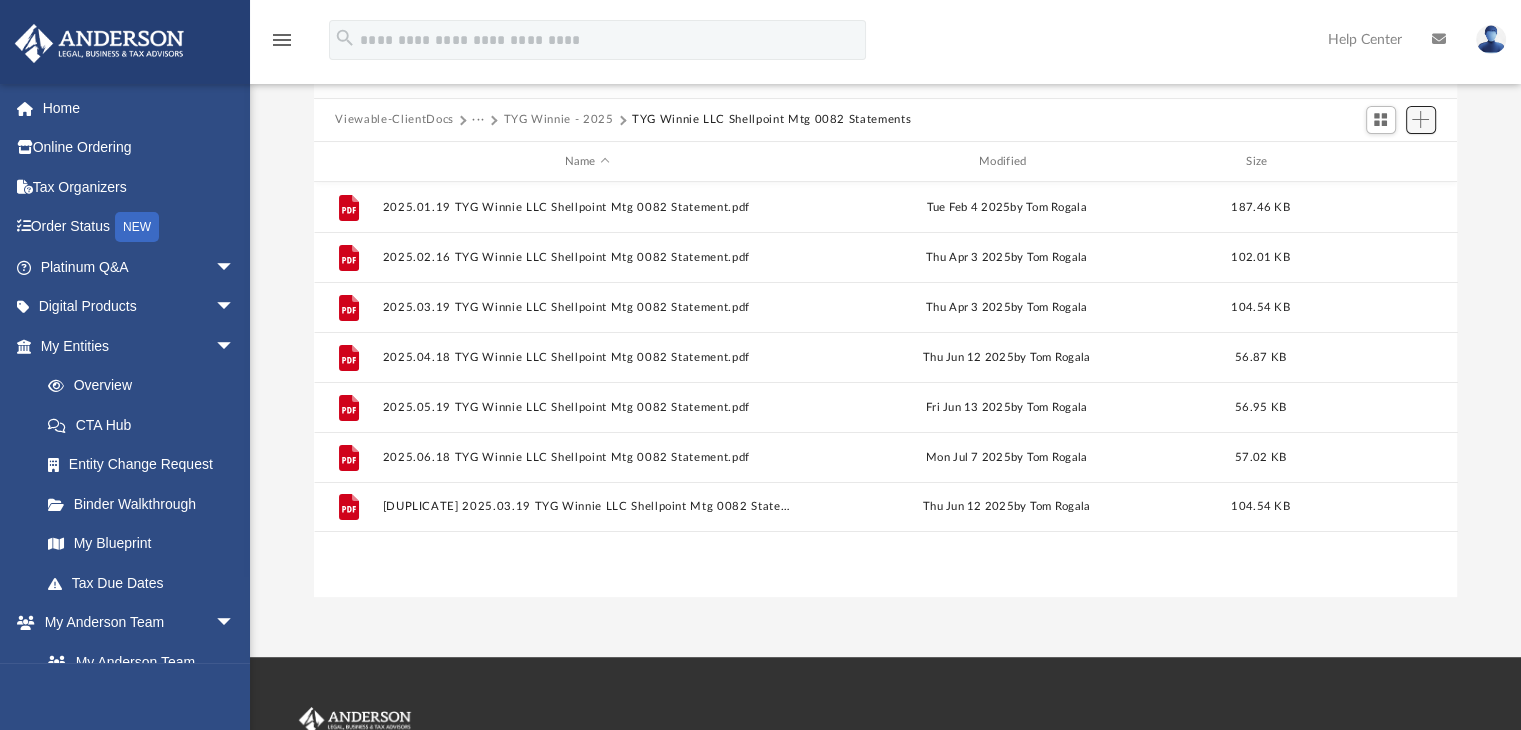 click at bounding box center [1420, 119] 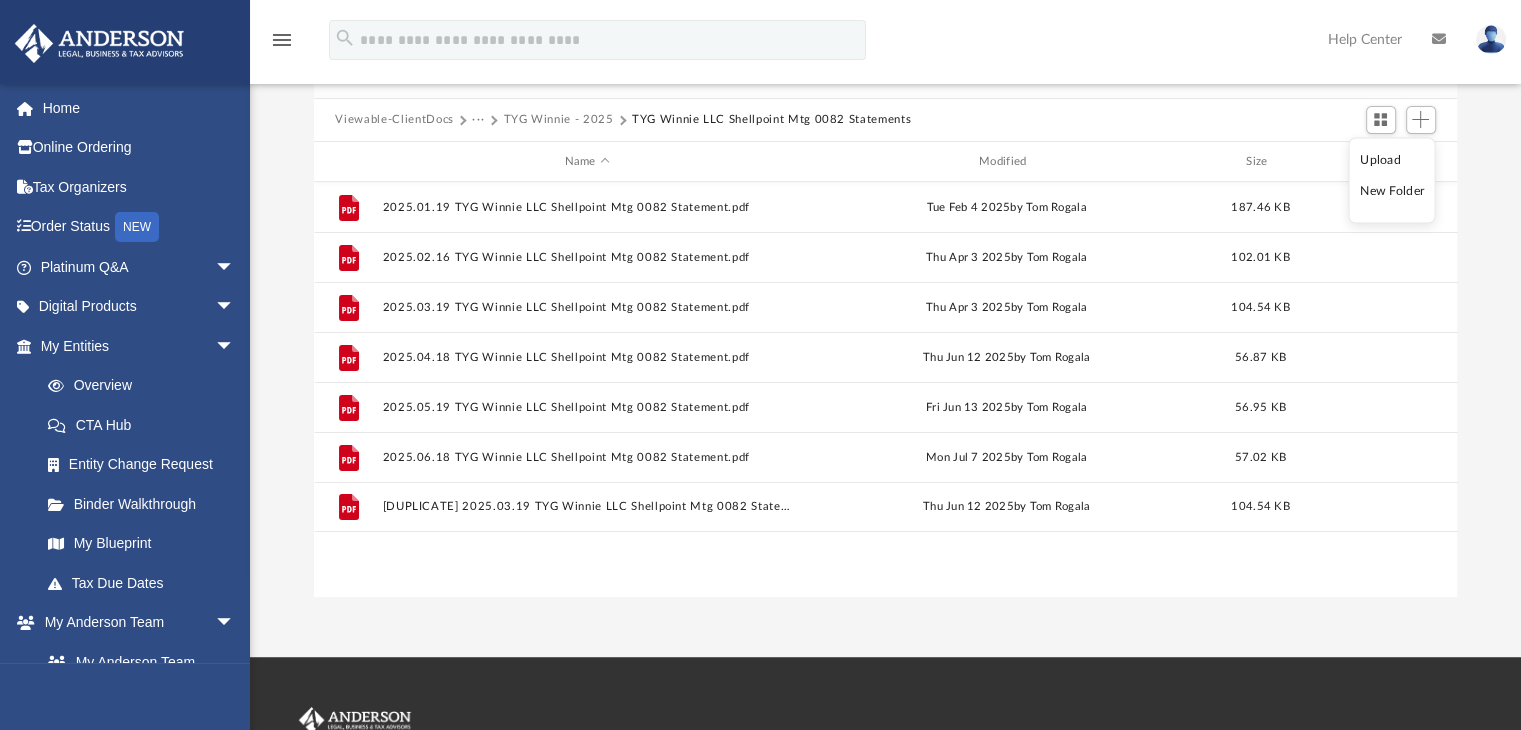 click on "Upload" at bounding box center [1392, 159] 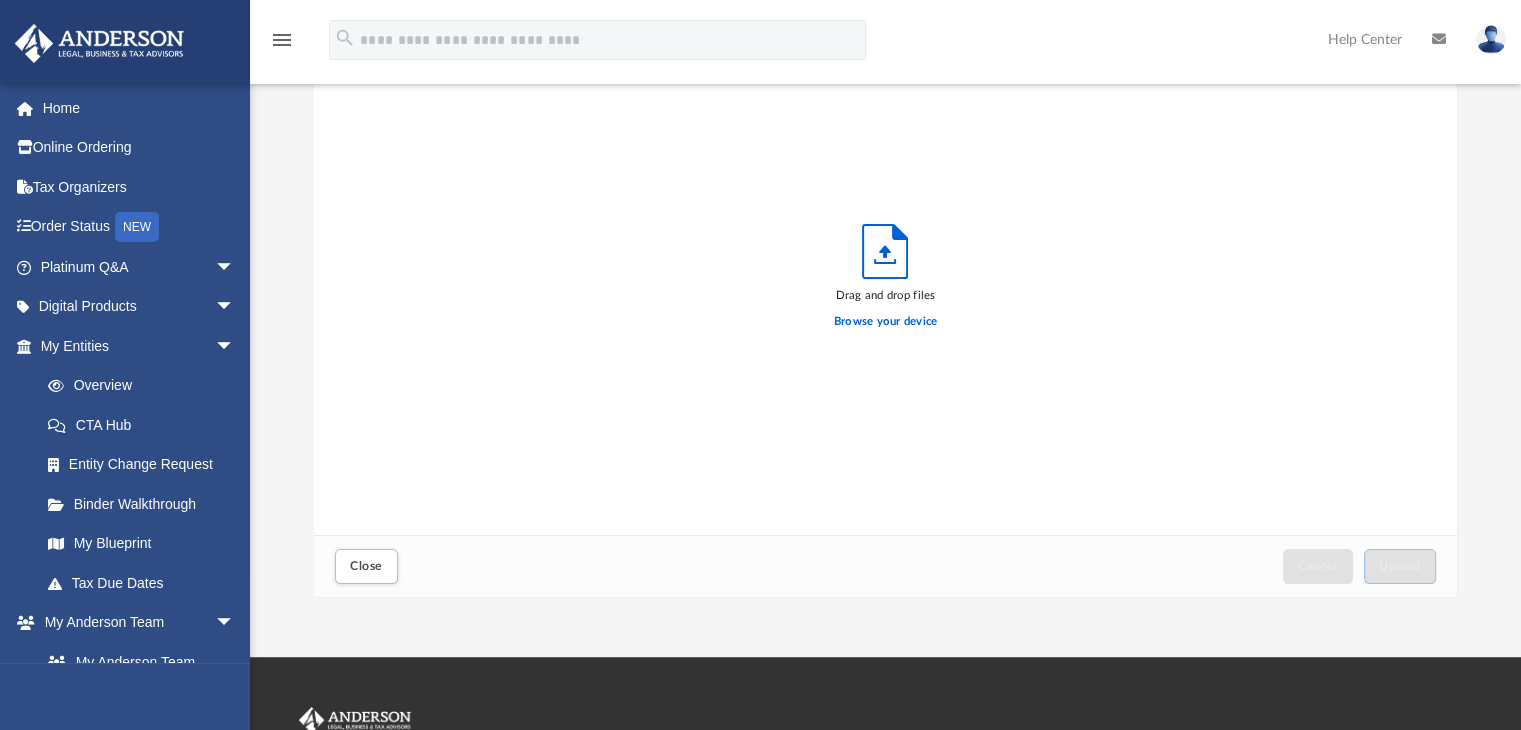 scroll, scrollTop: 16, scrollLeft: 16, axis: both 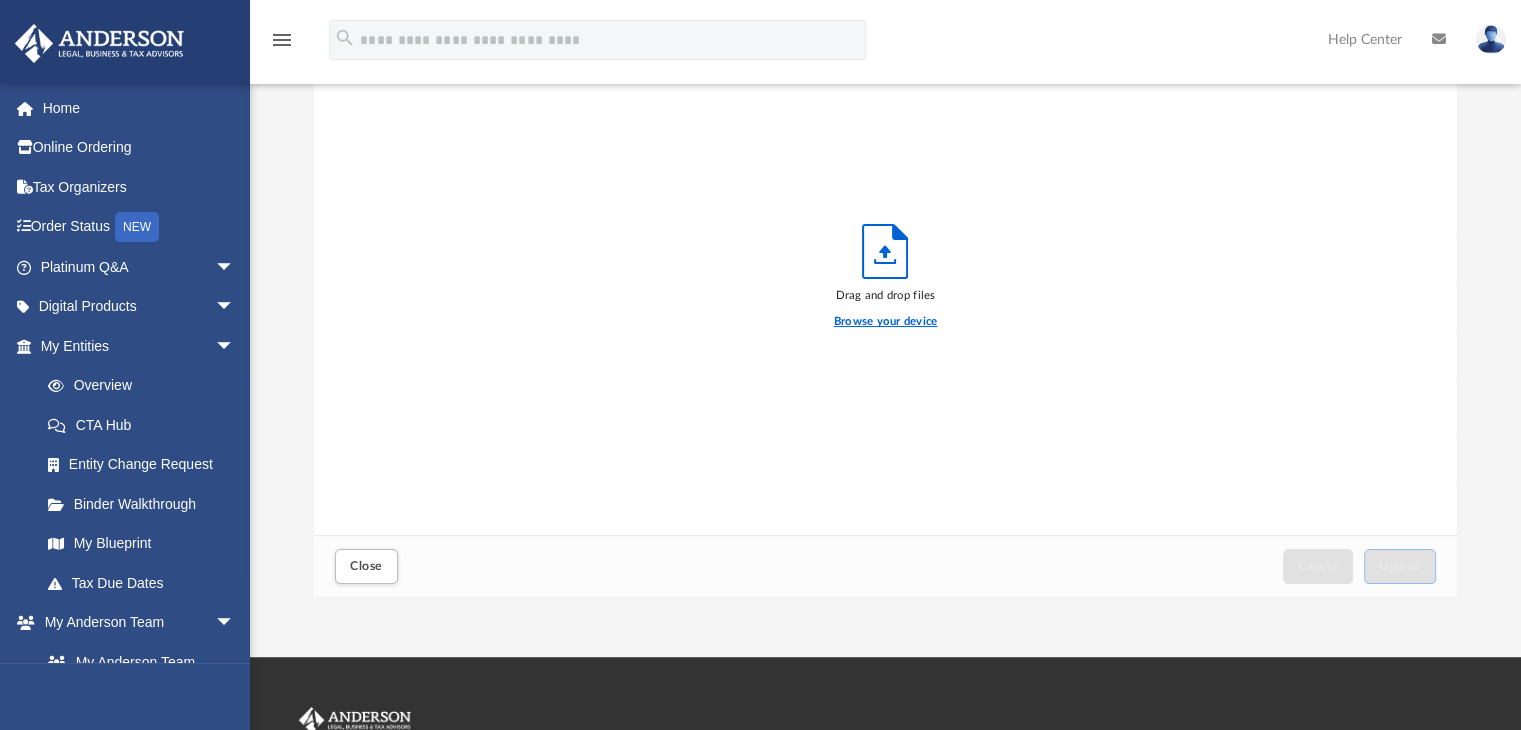 click on "Browse your device" at bounding box center [886, 322] 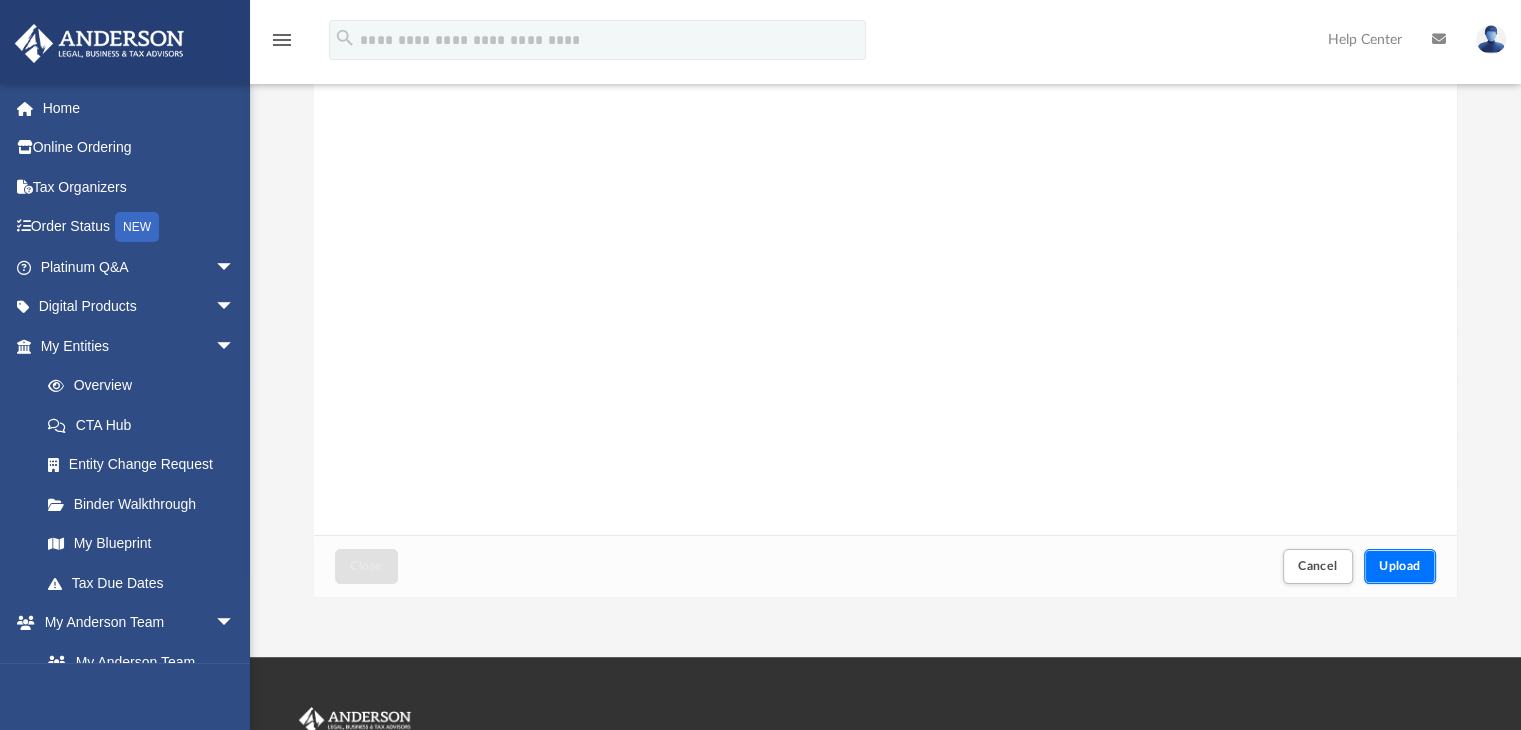 click on "Upload" at bounding box center (1400, 566) 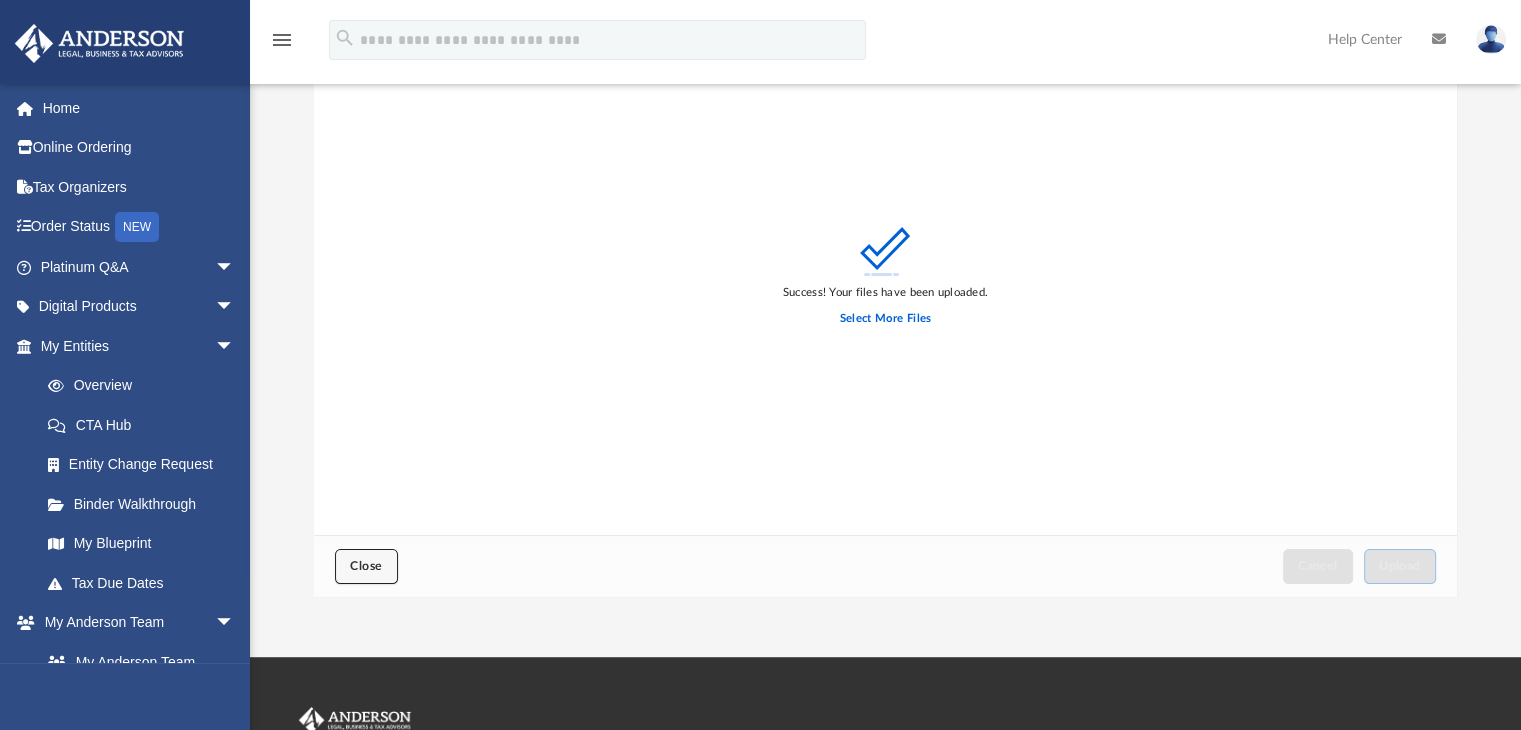 click on "Close" at bounding box center (366, 566) 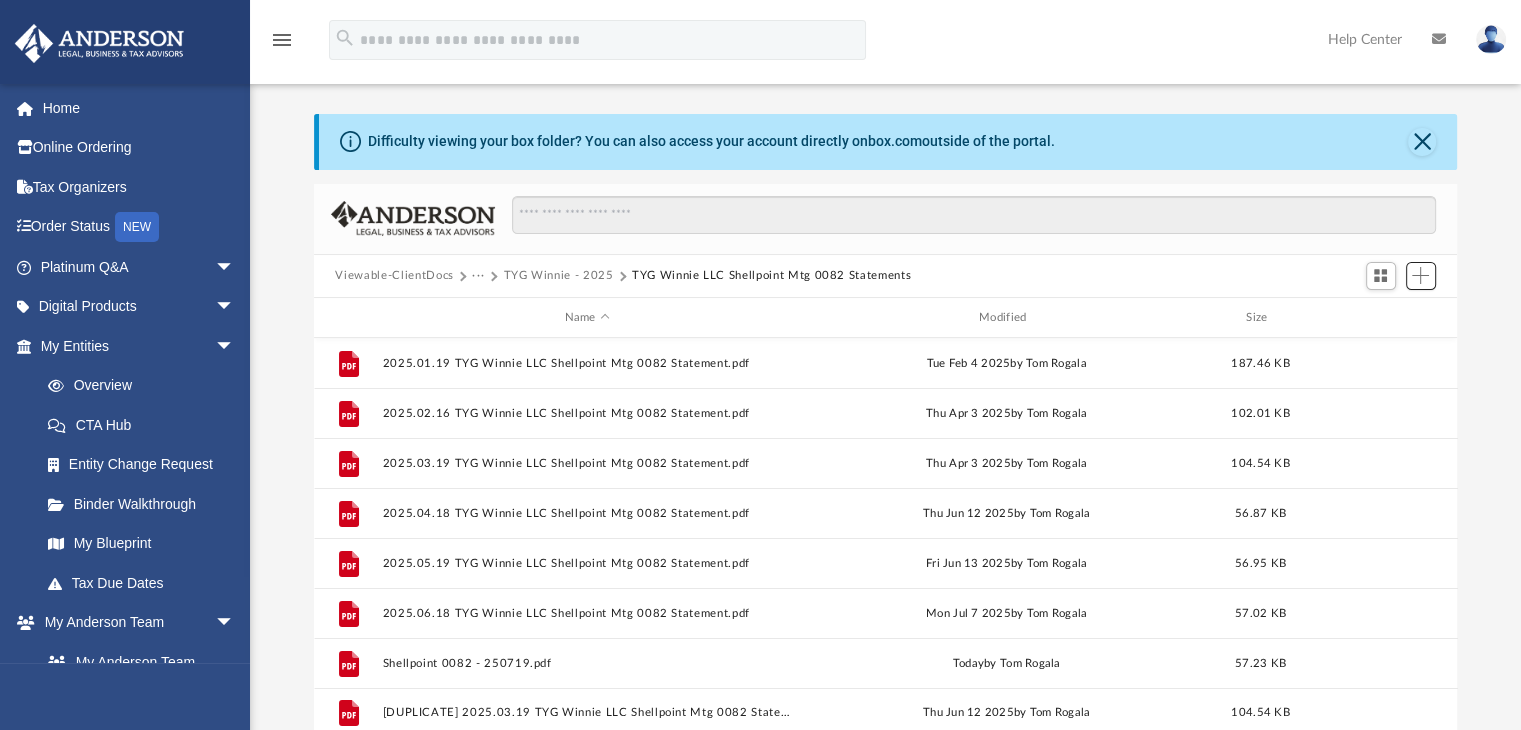scroll, scrollTop: 0, scrollLeft: 0, axis: both 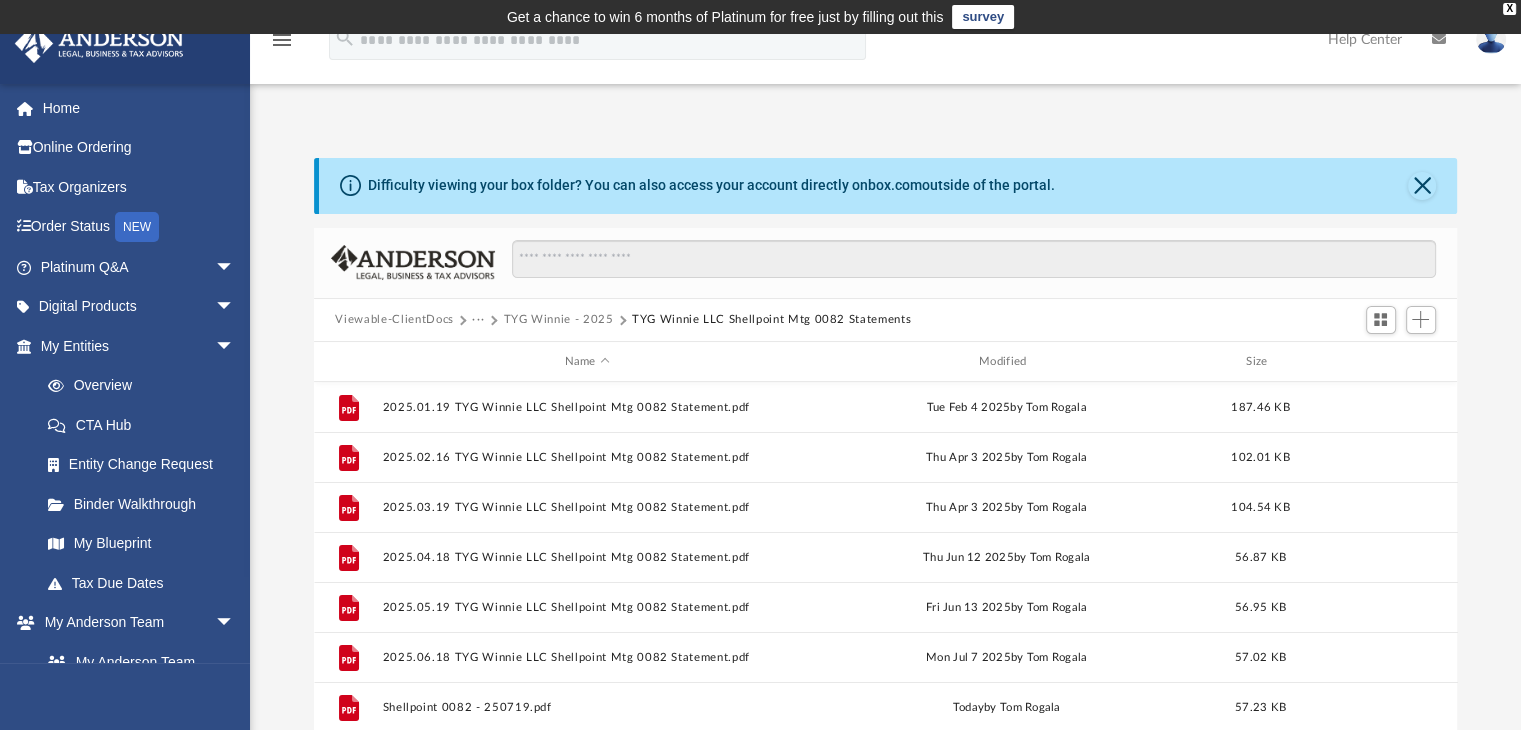 click on "TYG Winnie - 2025" at bounding box center [558, 320] 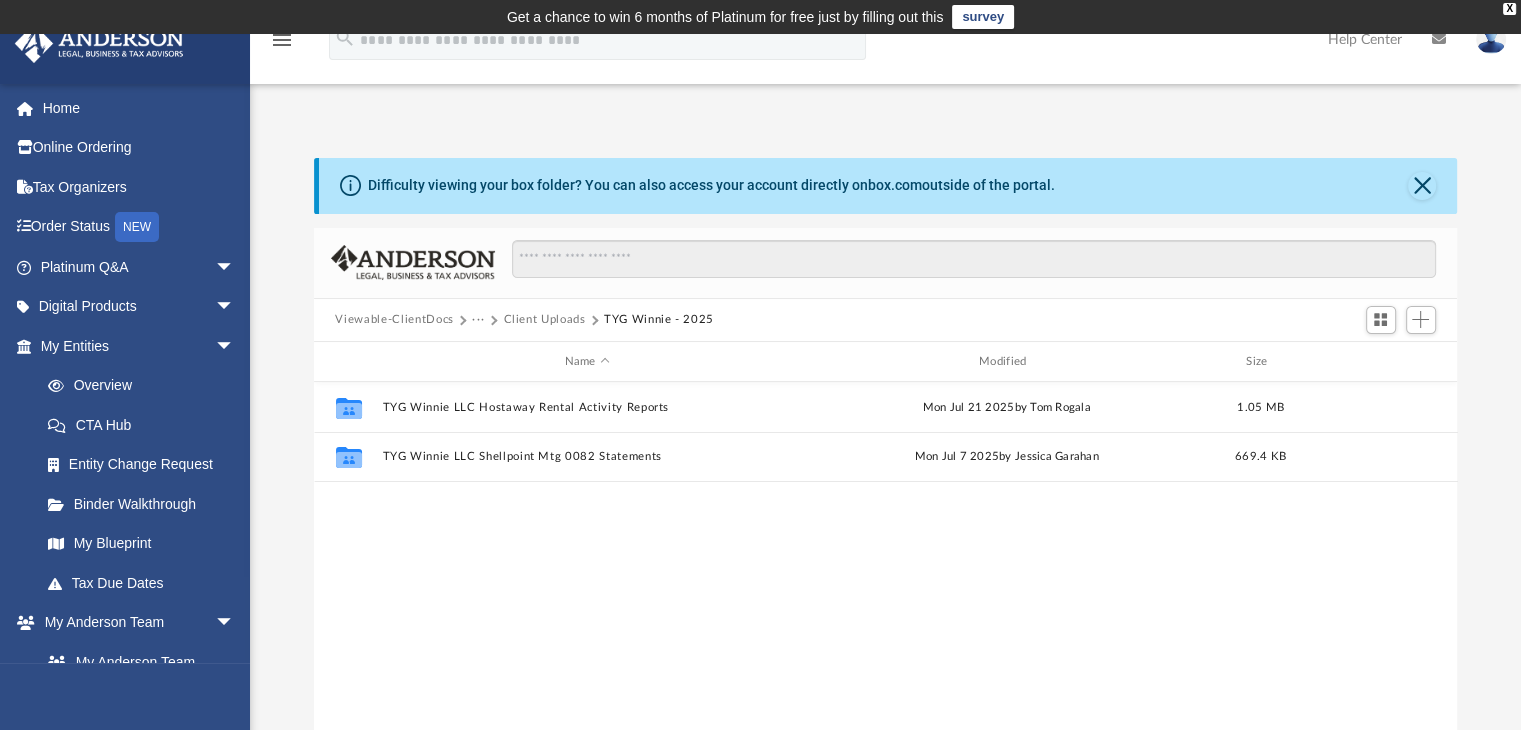 click on "Client Uploads" at bounding box center (544, 320) 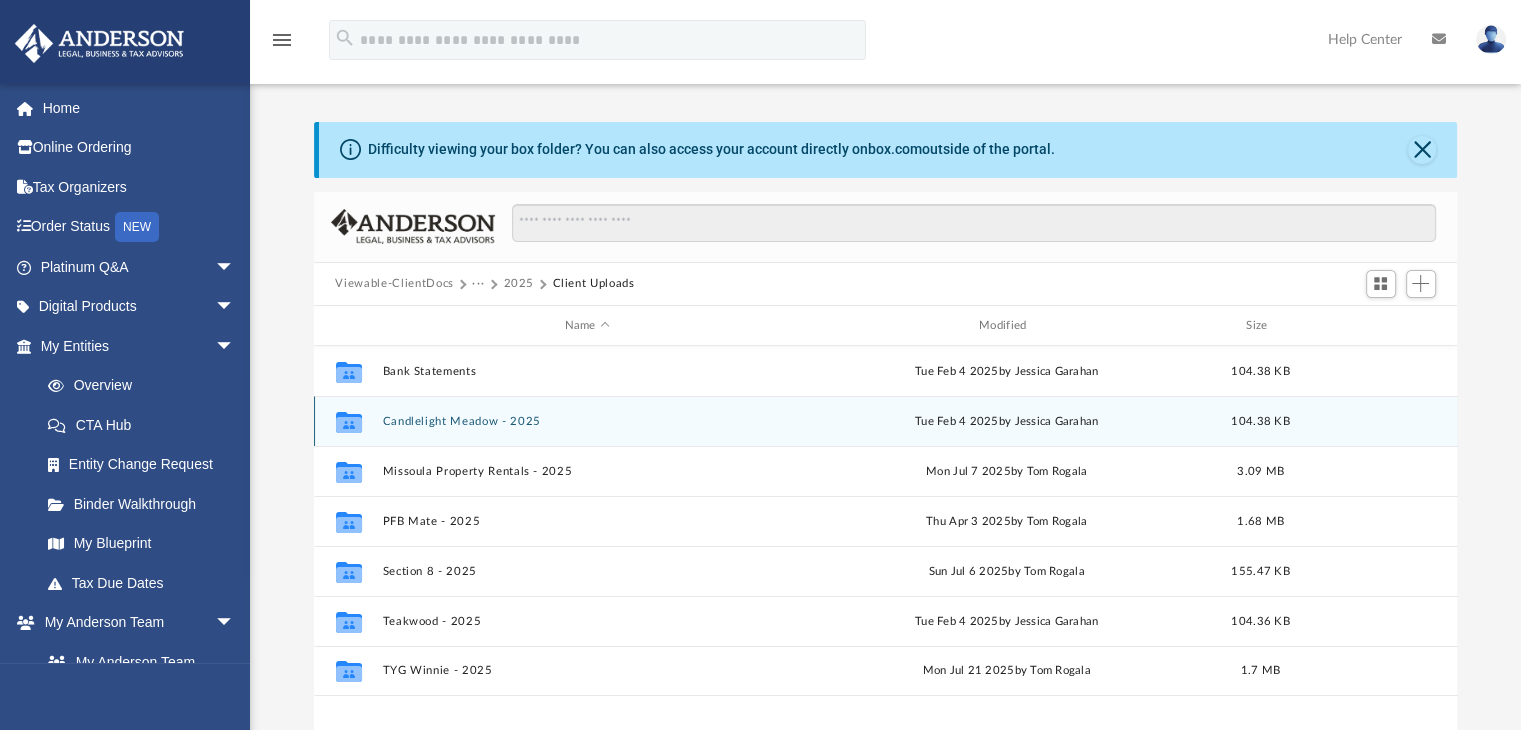 scroll, scrollTop: 100, scrollLeft: 0, axis: vertical 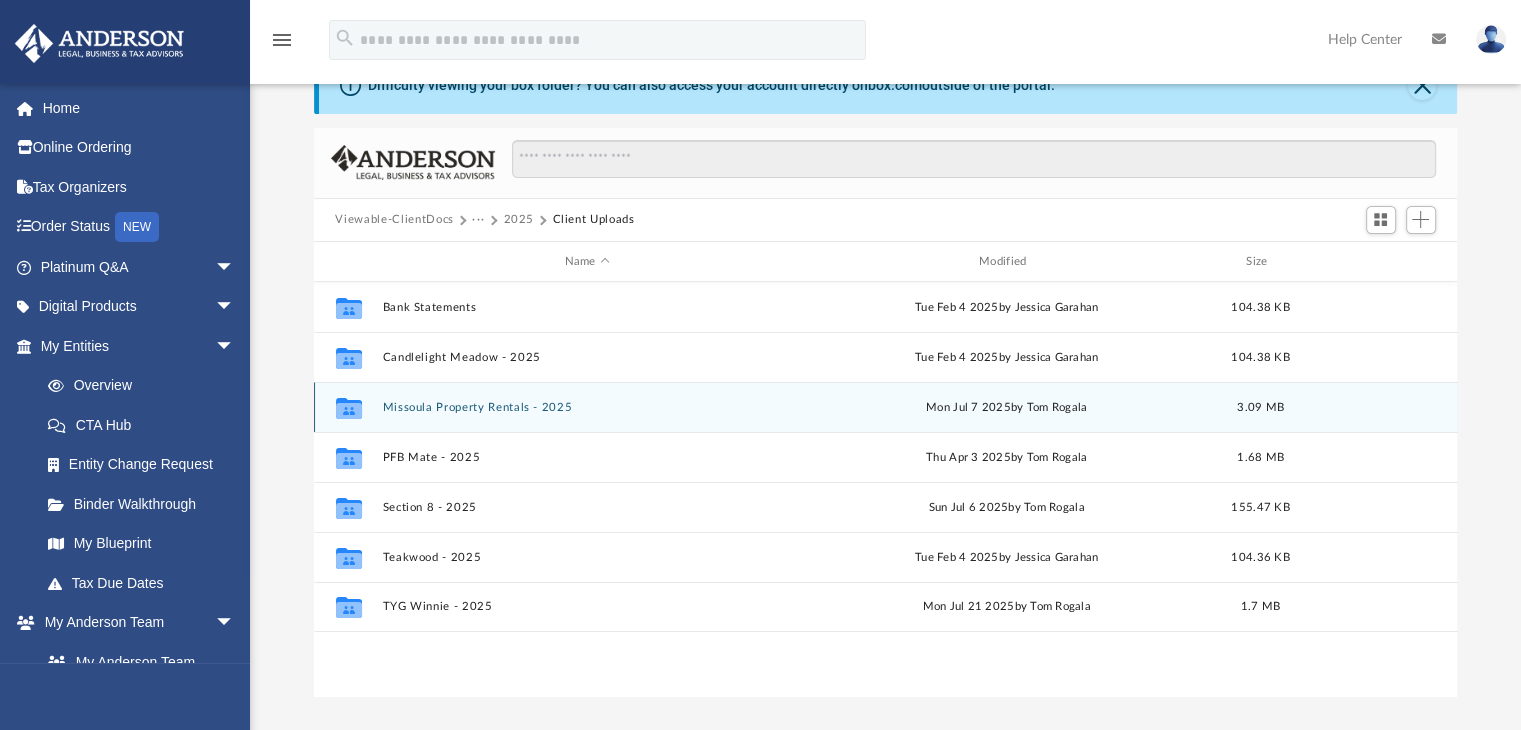 click on "Collaborated Folder Missoula Property Rentals - 2025 Mon Jul 7 2025 by Tom Rogala 3.09 MB" at bounding box center (886, 407) 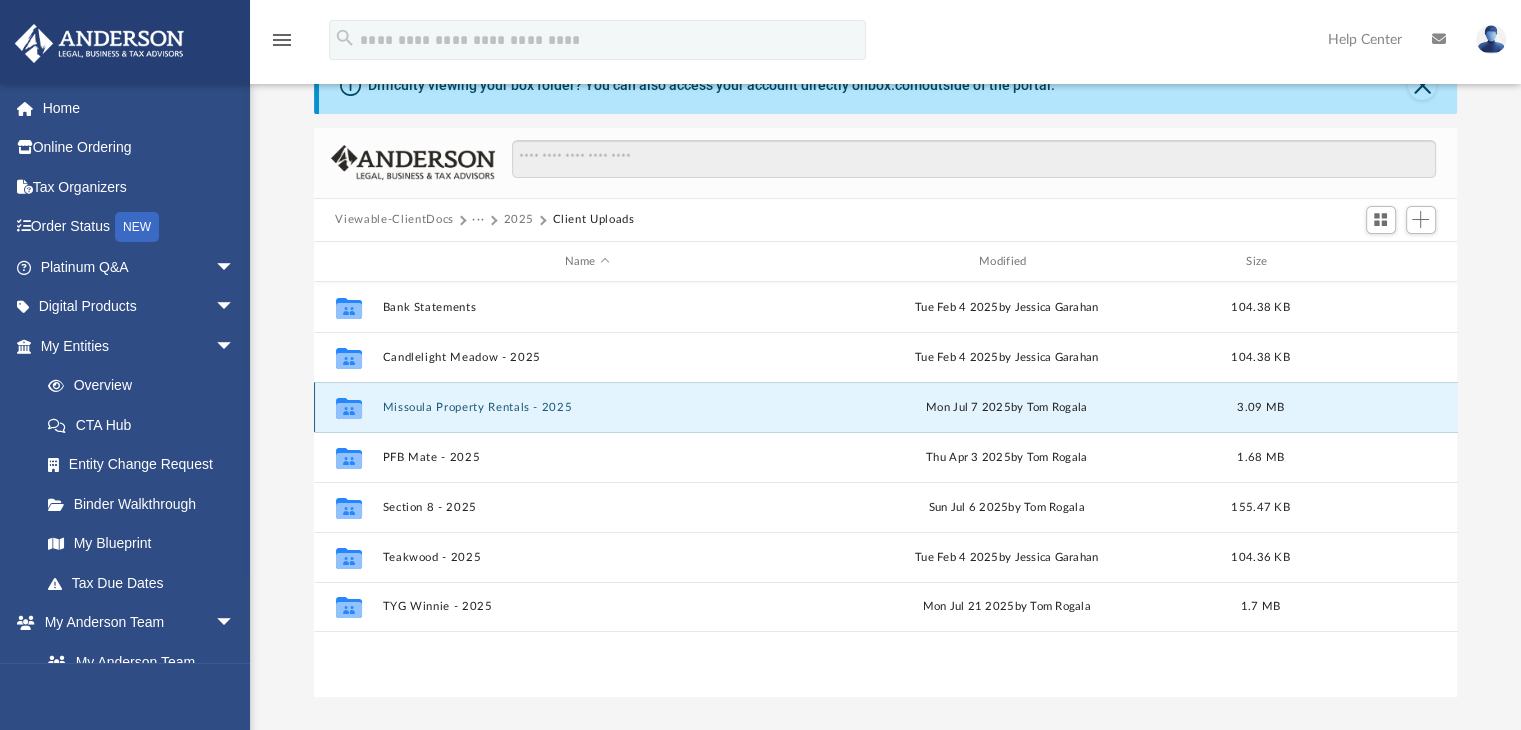 click on "Missoula Property Rentals - 2025" at bounding box center [587, 407] 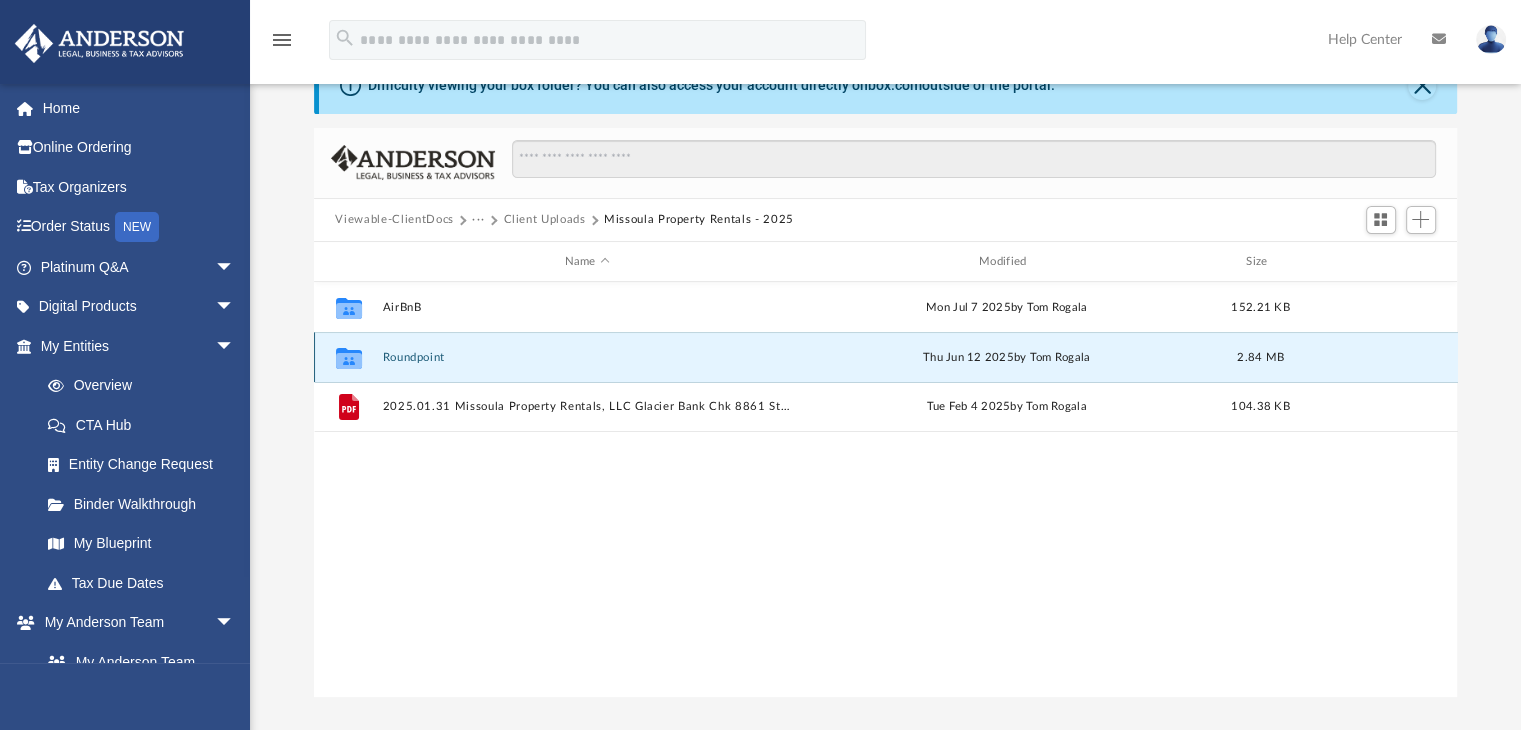 click on "Roundpoint" at bounding box center (587, 357) 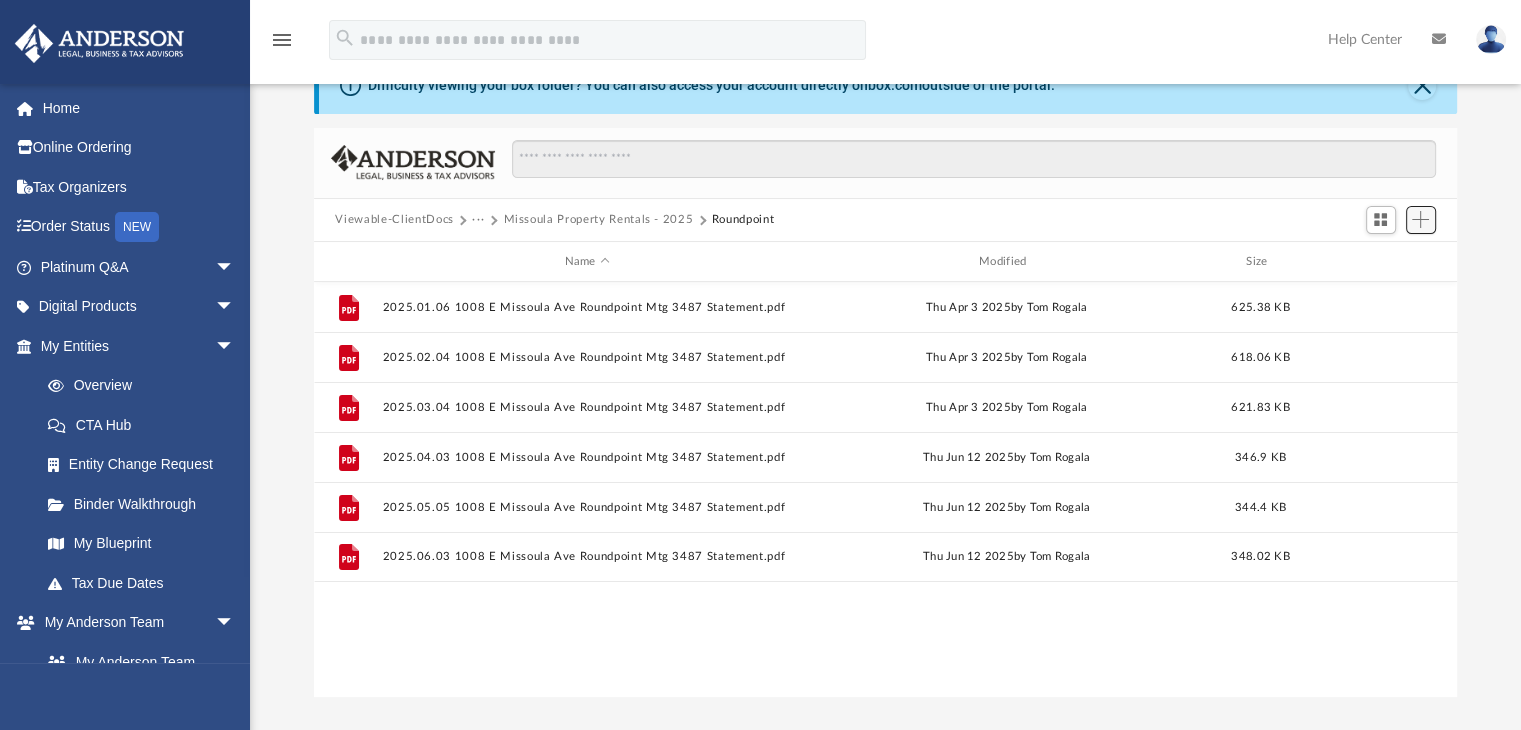 click at bounding box center (1420, 219) 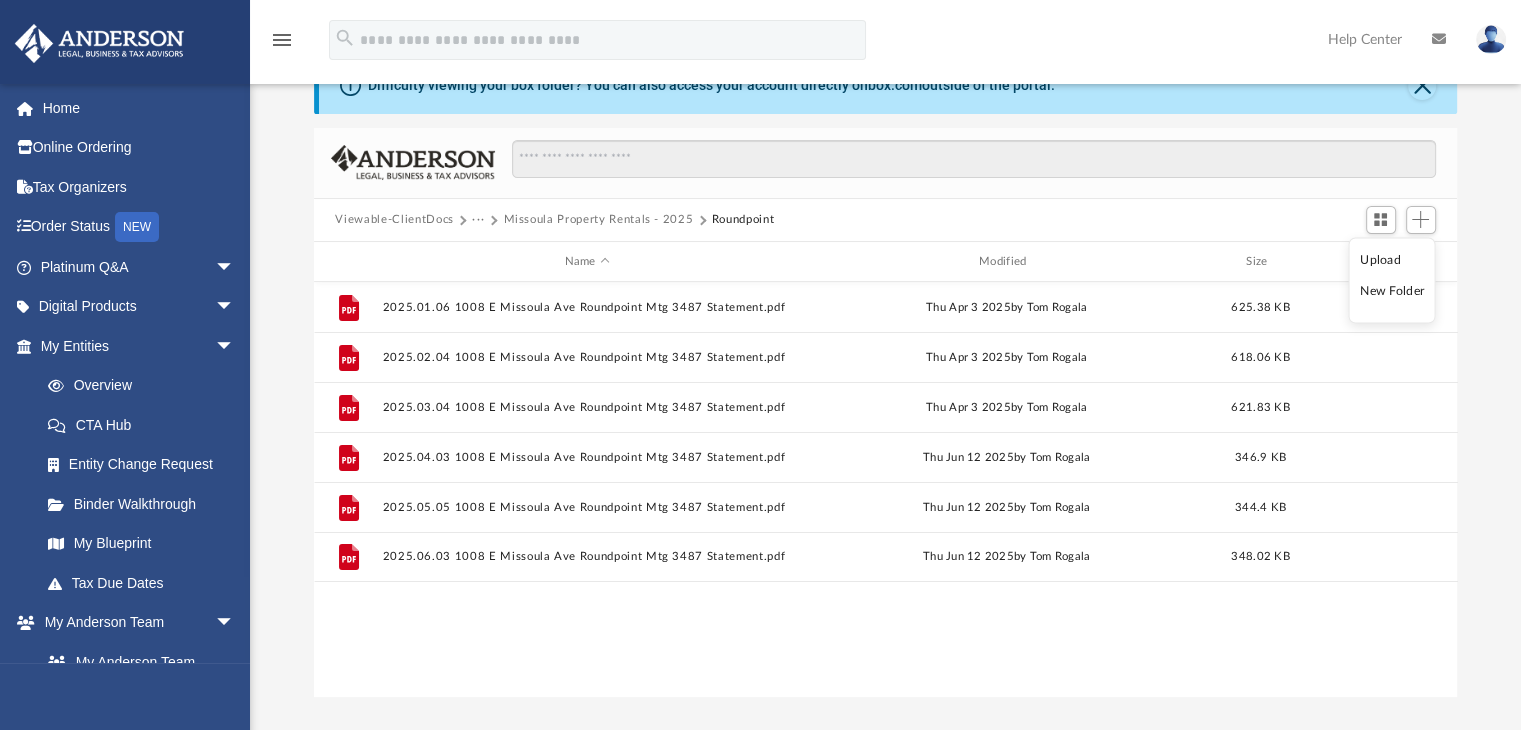 click on "Upload" at bounding box center [1392, 259] 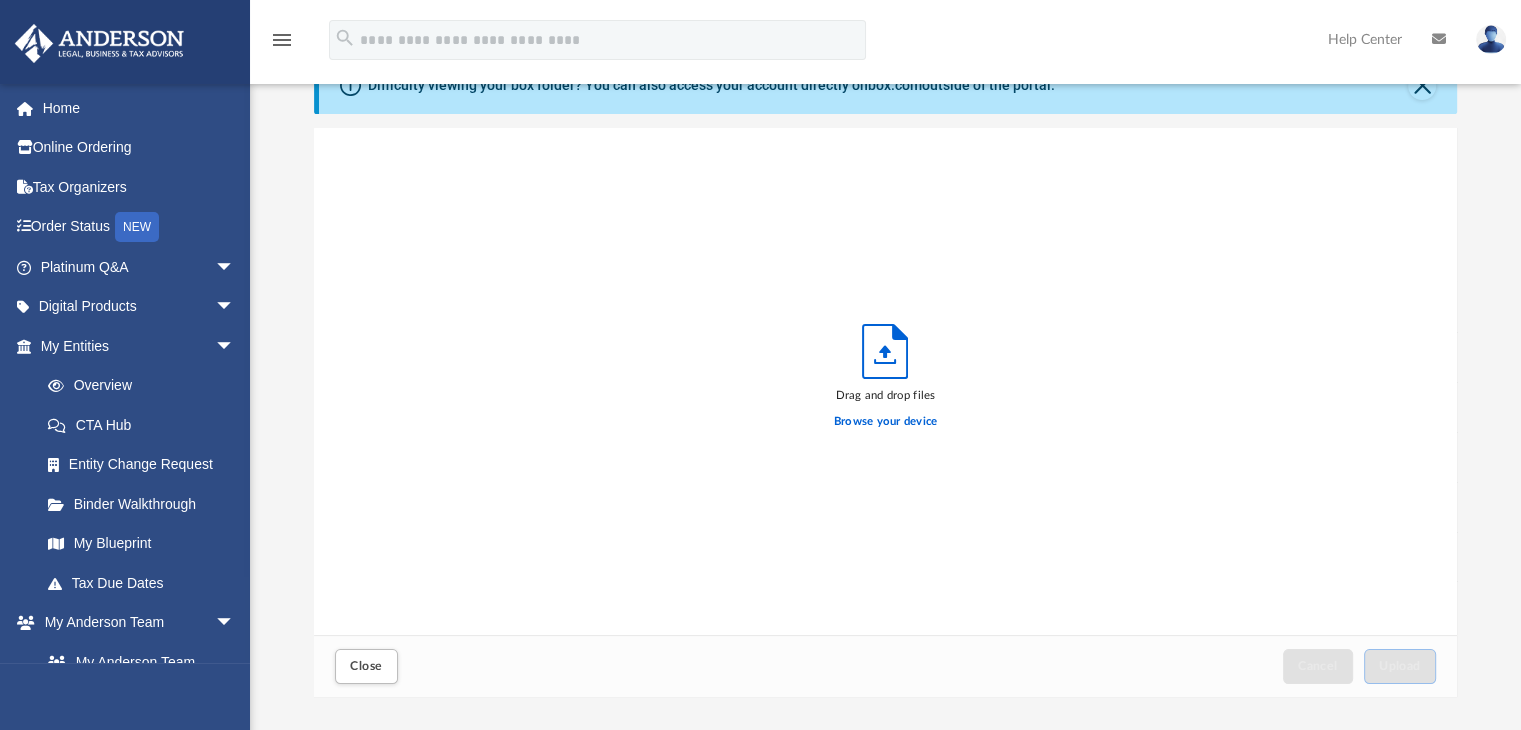 scroll, scrollTop: 16, scrollLeft: 16, axis: both 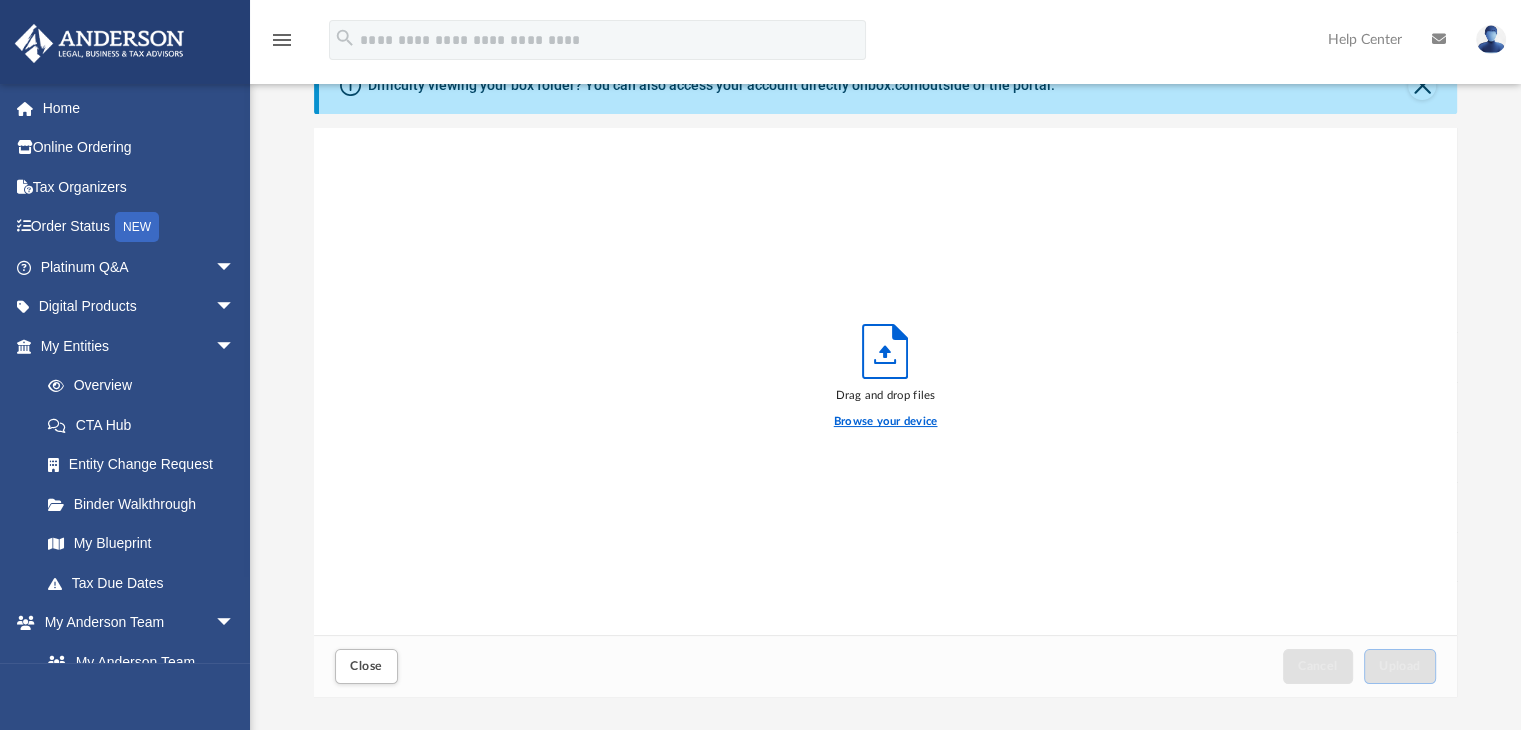 click on "Browse your device" at bounding box center [886, 422] 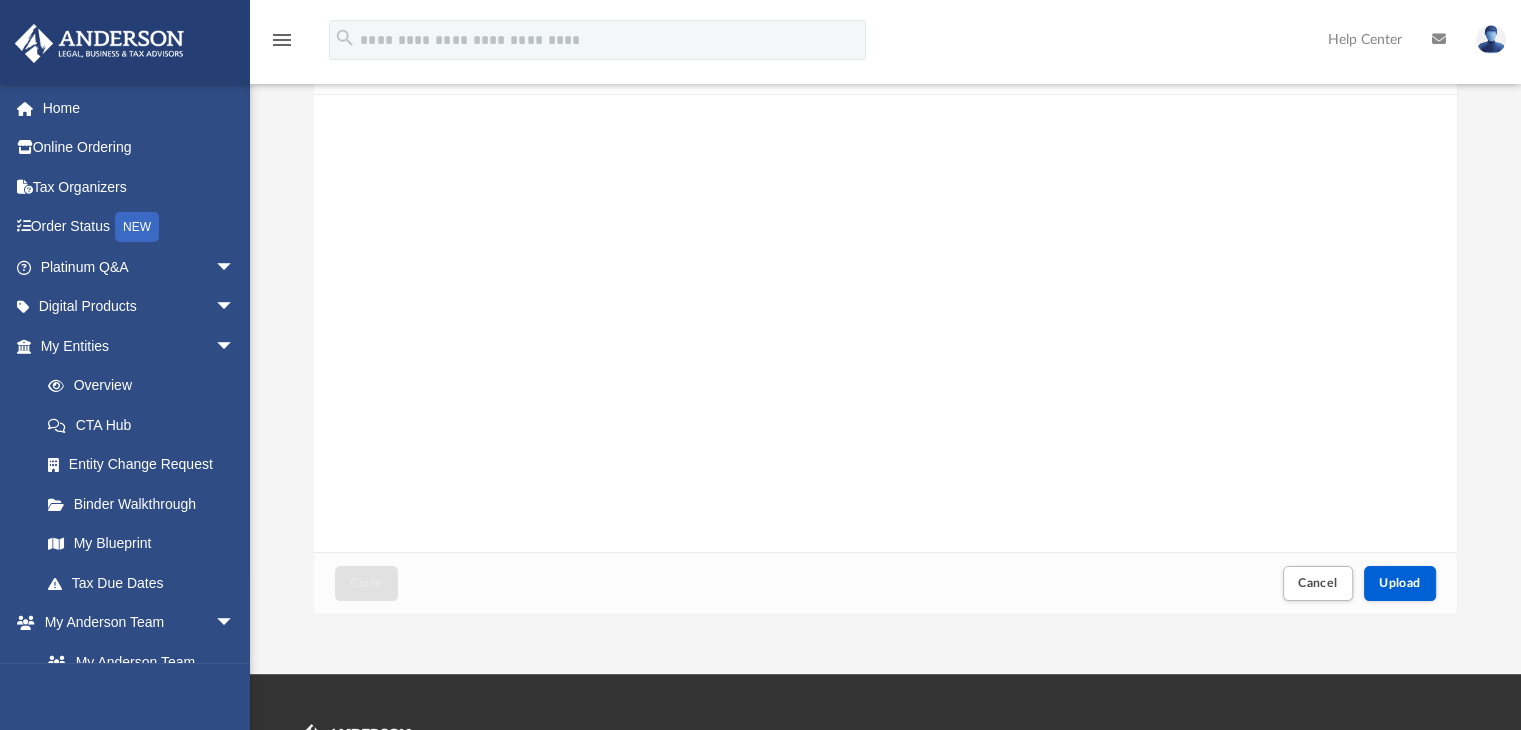 scroll, scrollTop: 300, scrollLeft: 0, axis: vertical 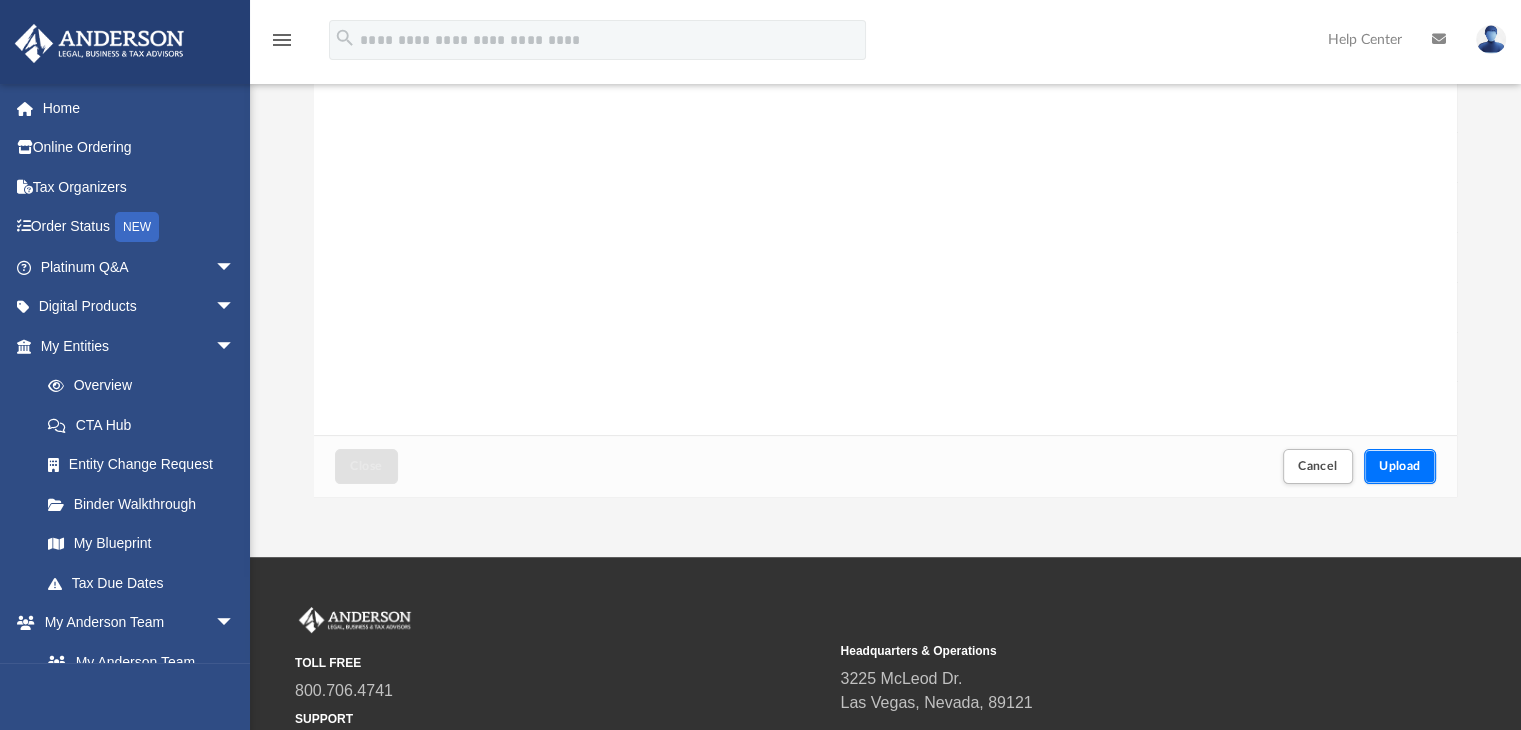 click on "Upload" at bounding box center (1400, 466) 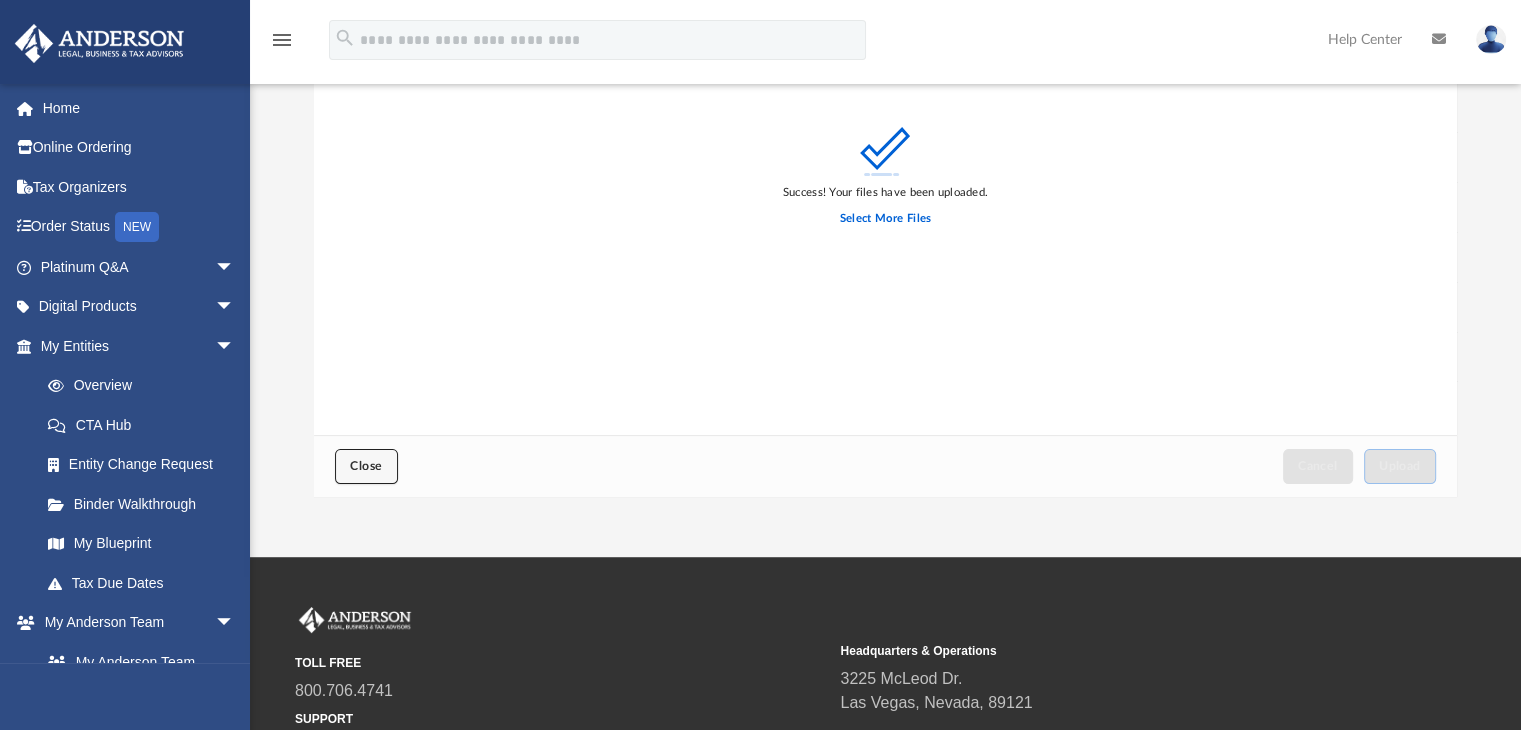 click on "Close" at bounding box center (366, 466) 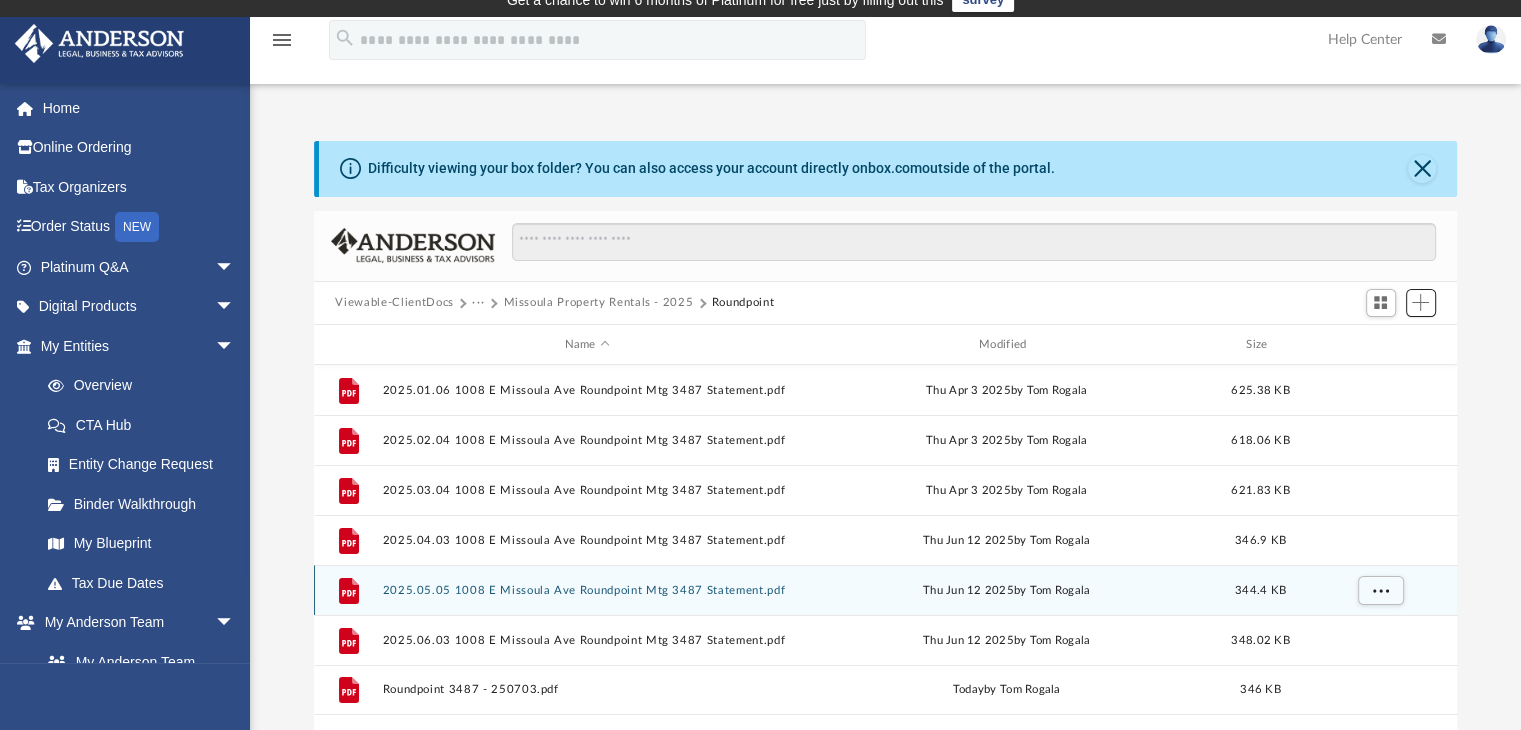 scroll, scrollTop: 0, scrollLeft: 0, axis: both 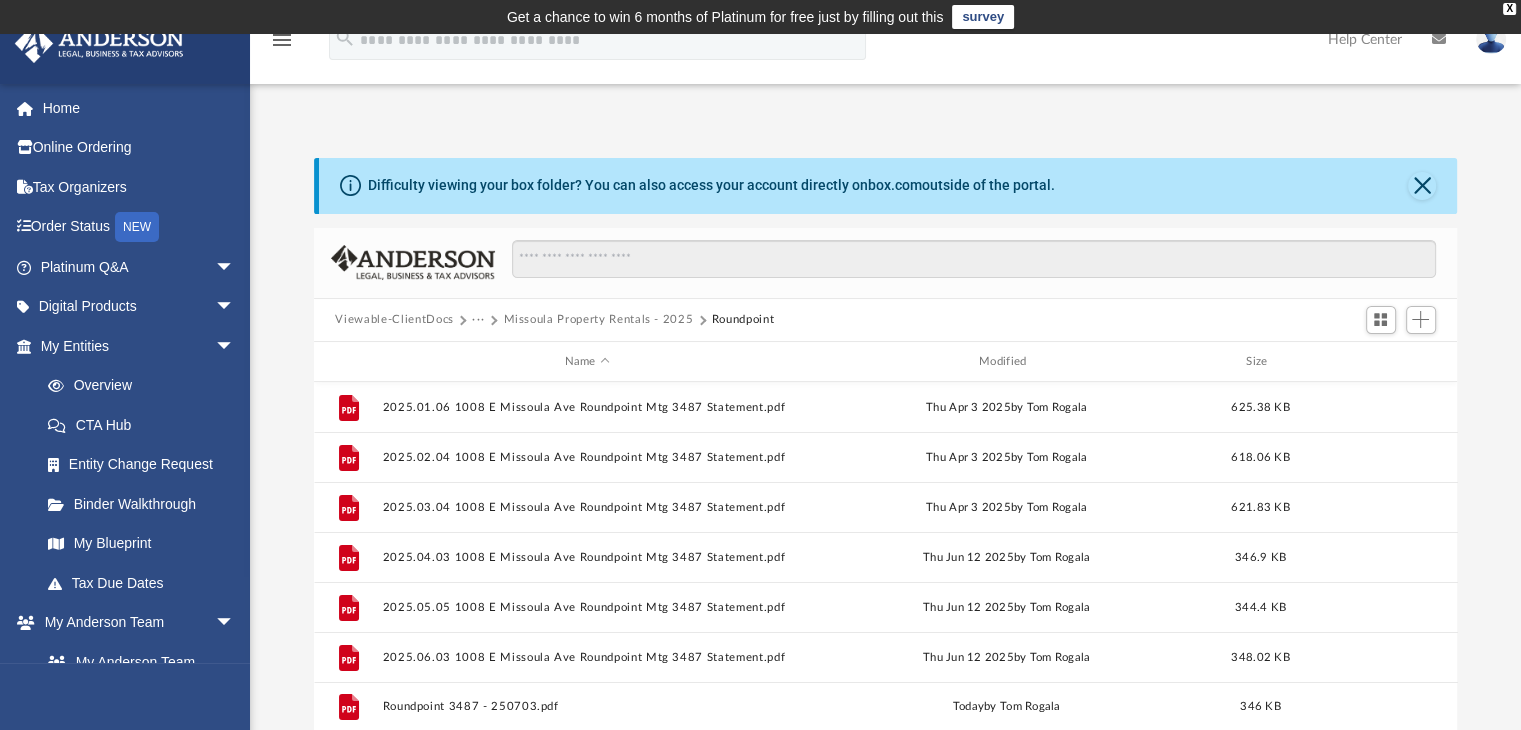 click on "Missoula Property Rentals - 2025" at bounding box center (598, 320) 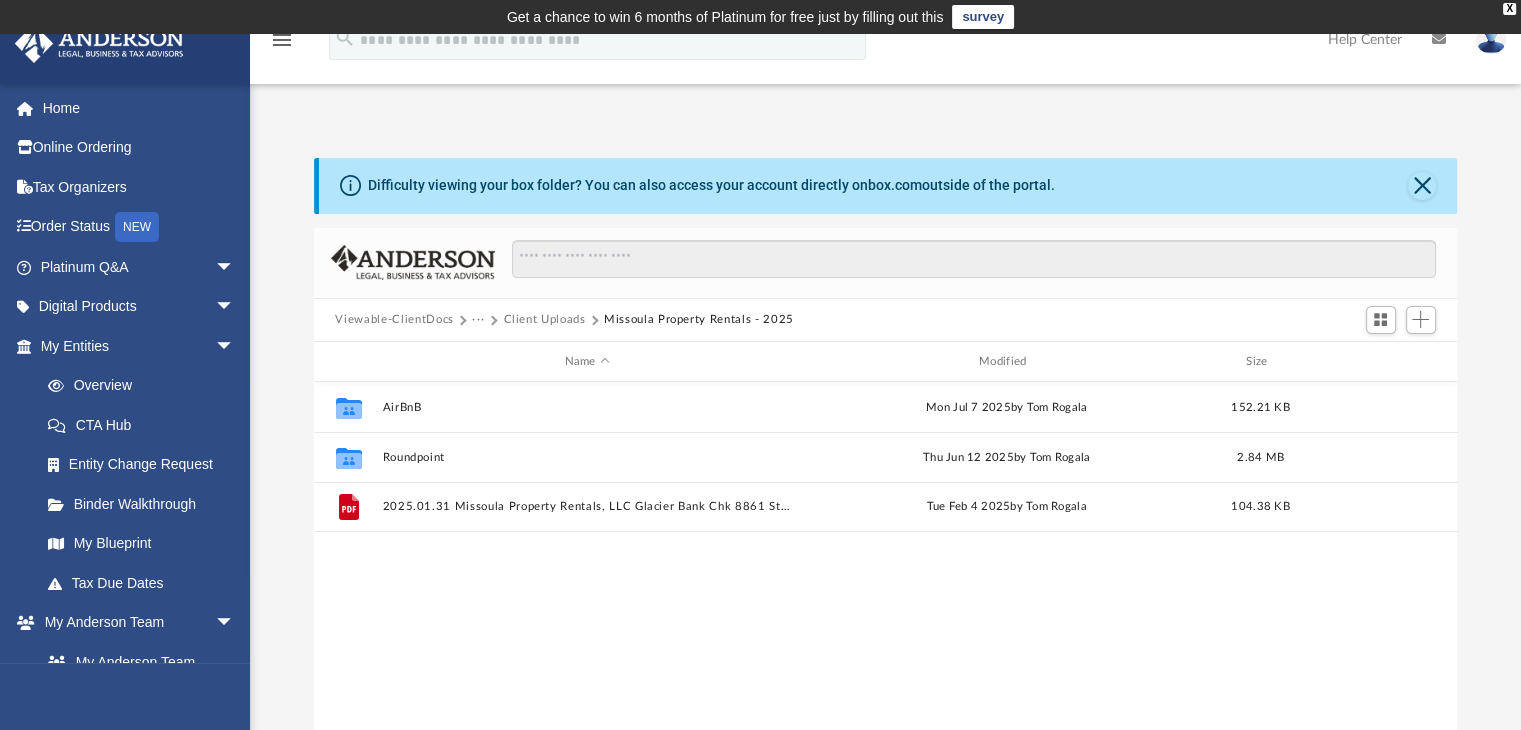click on "Client Uploads" at bounding box center [544, 320] 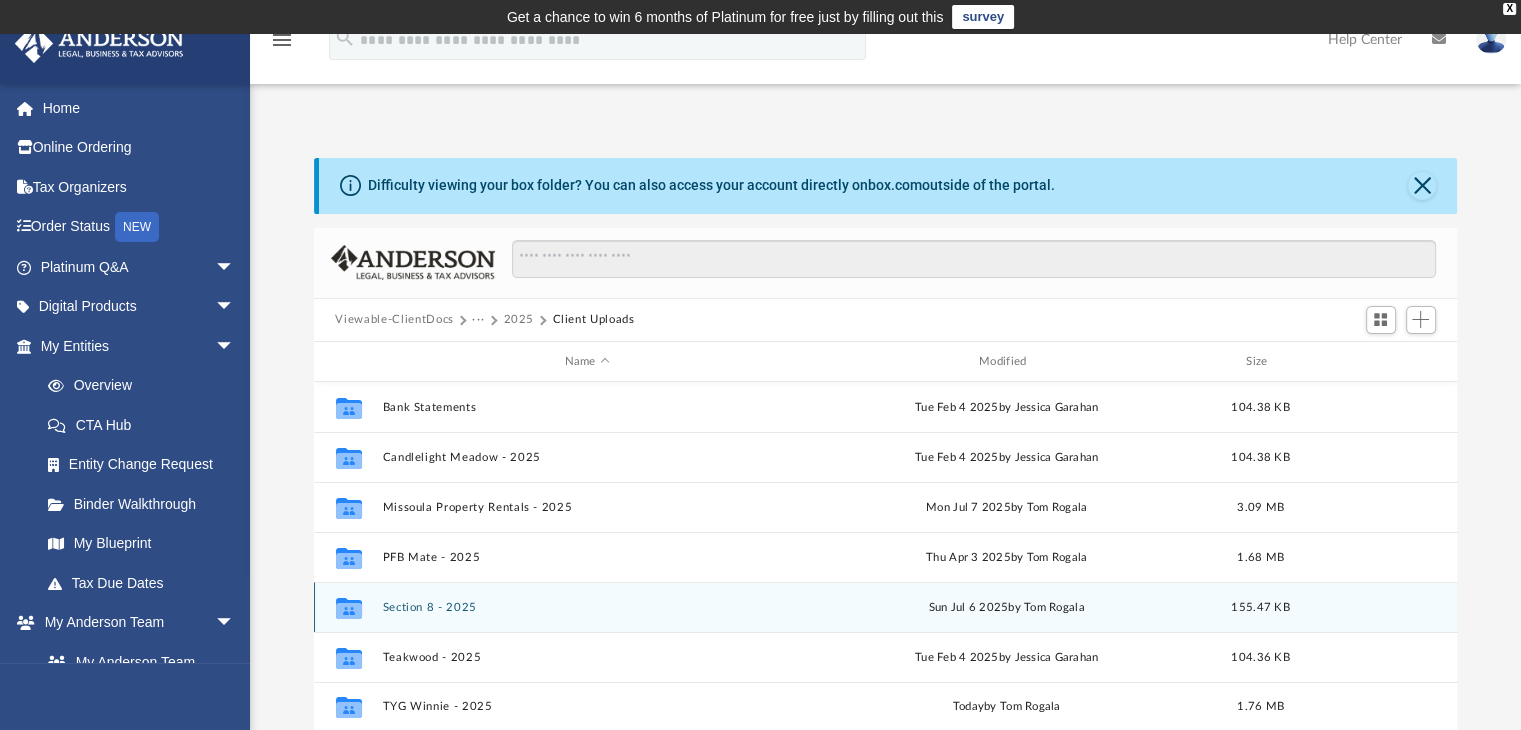 click on "Section 8 - 2025" at bounding box center (587, 607) 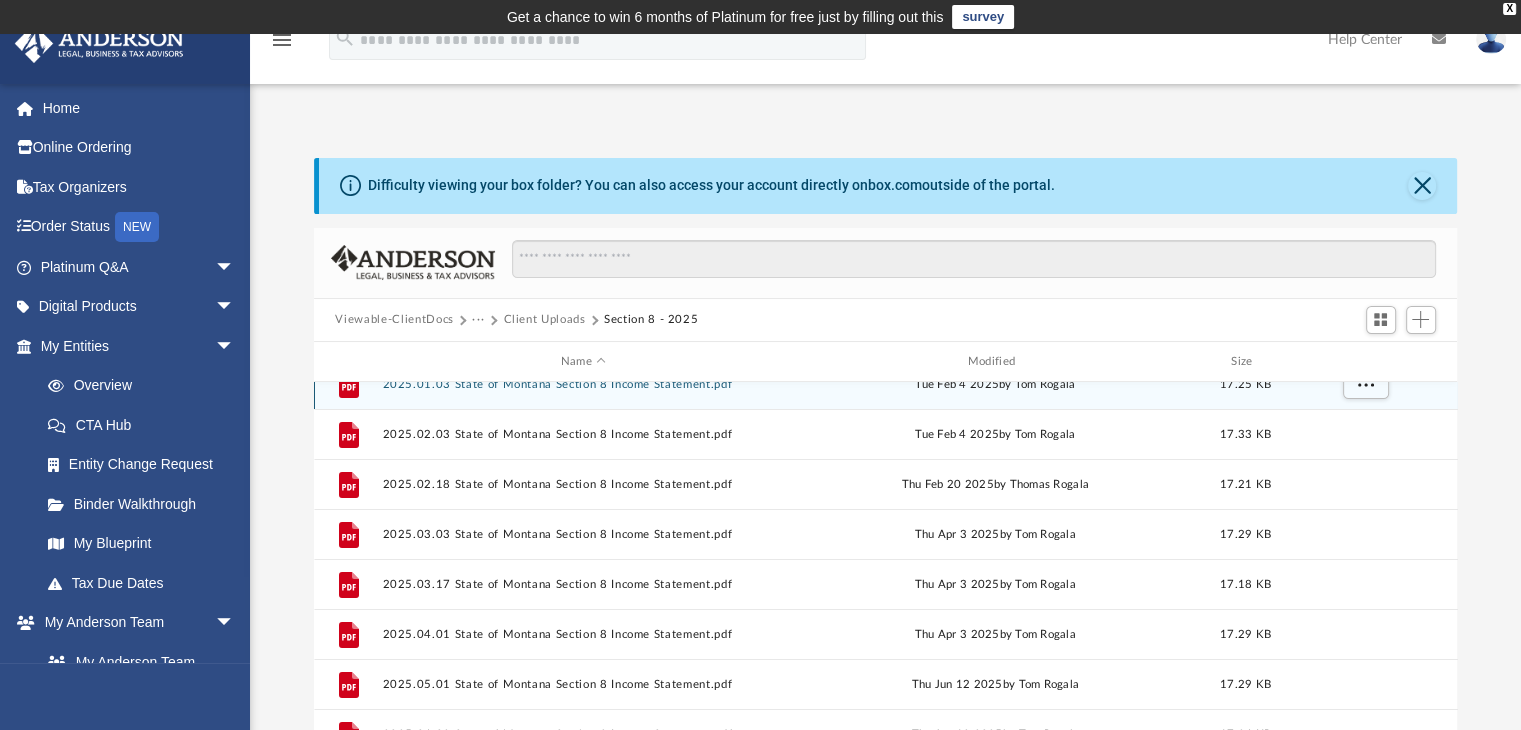 scroll, scrollTop: 36, scrollLeft: 0, axis: vertical 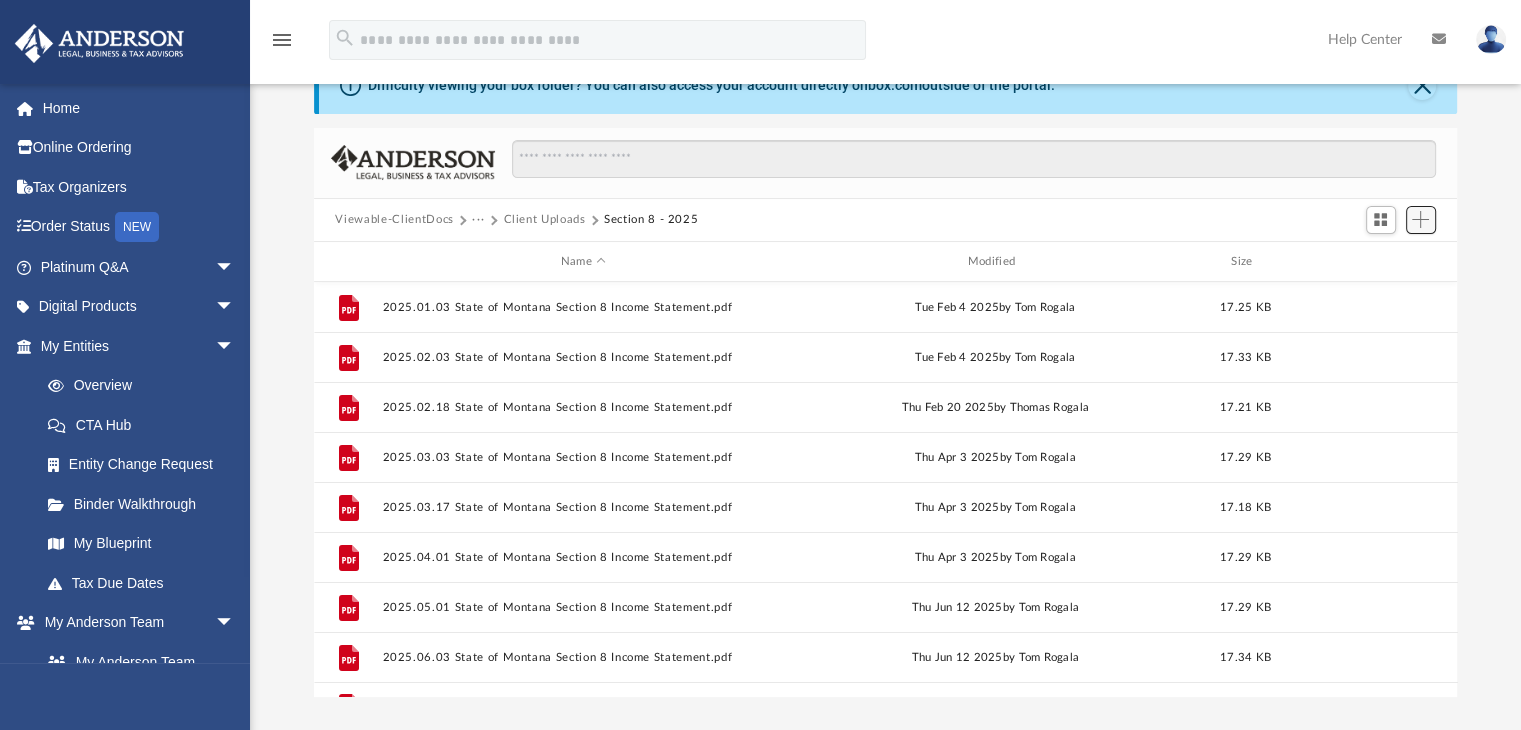 click at bounding box center (1420, 219) 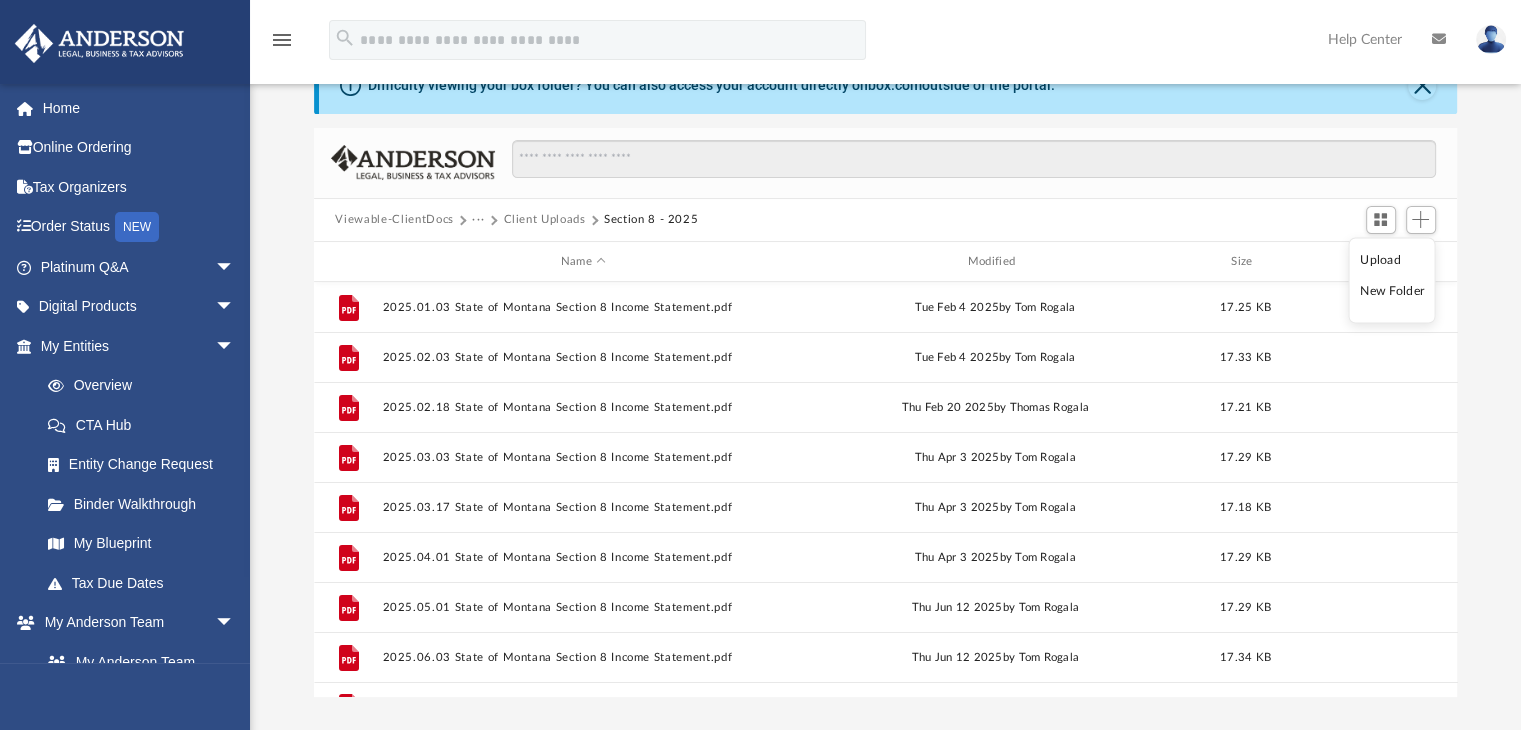 click on "Upload" at bounding box center [1392, 259] 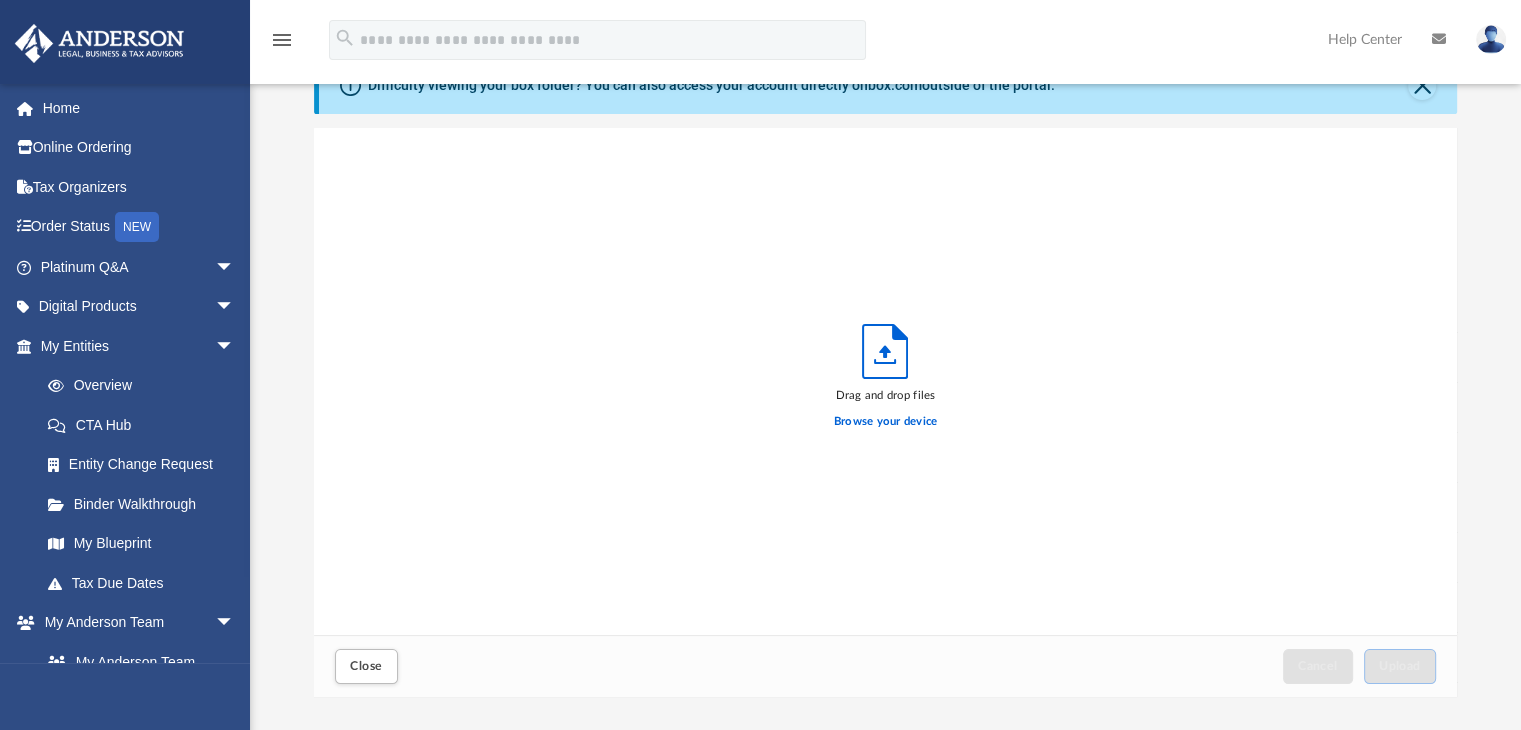 scroll, scrollTop: 16, scrollLeft: 16, axis: both 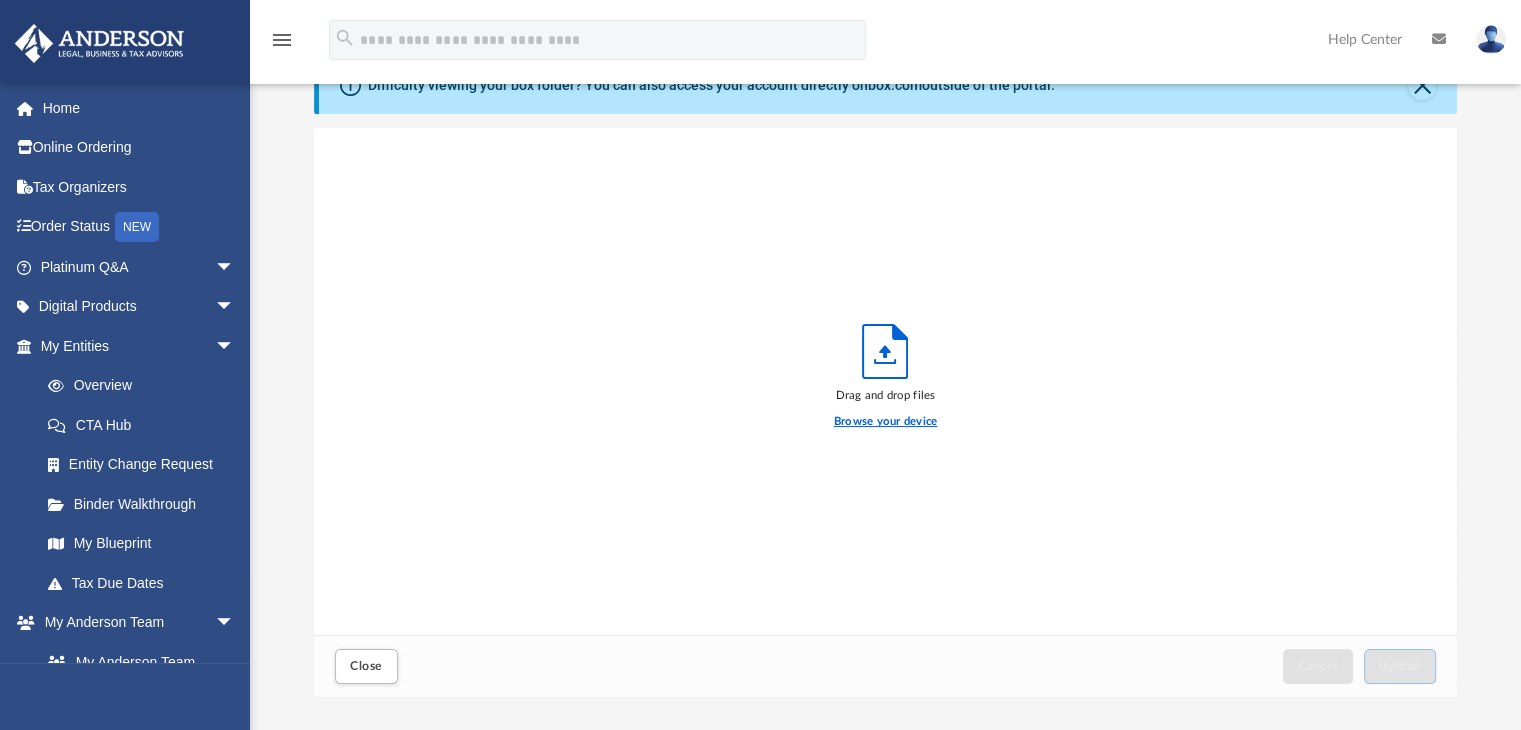 click on "Browse your device" at bounding box center (886, 422) 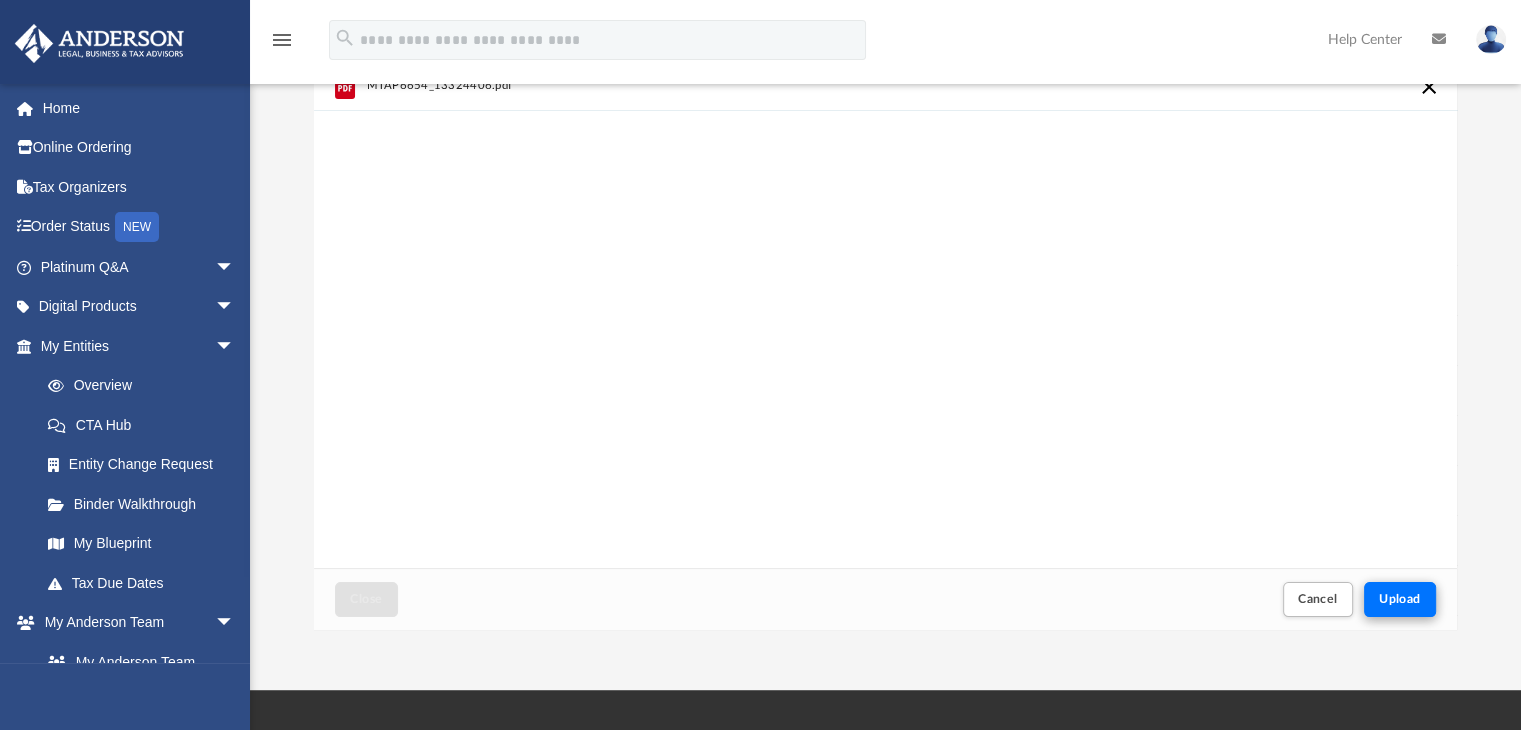 scroll, scrollTop: 200, scrollLeft: 0, axis: vertical 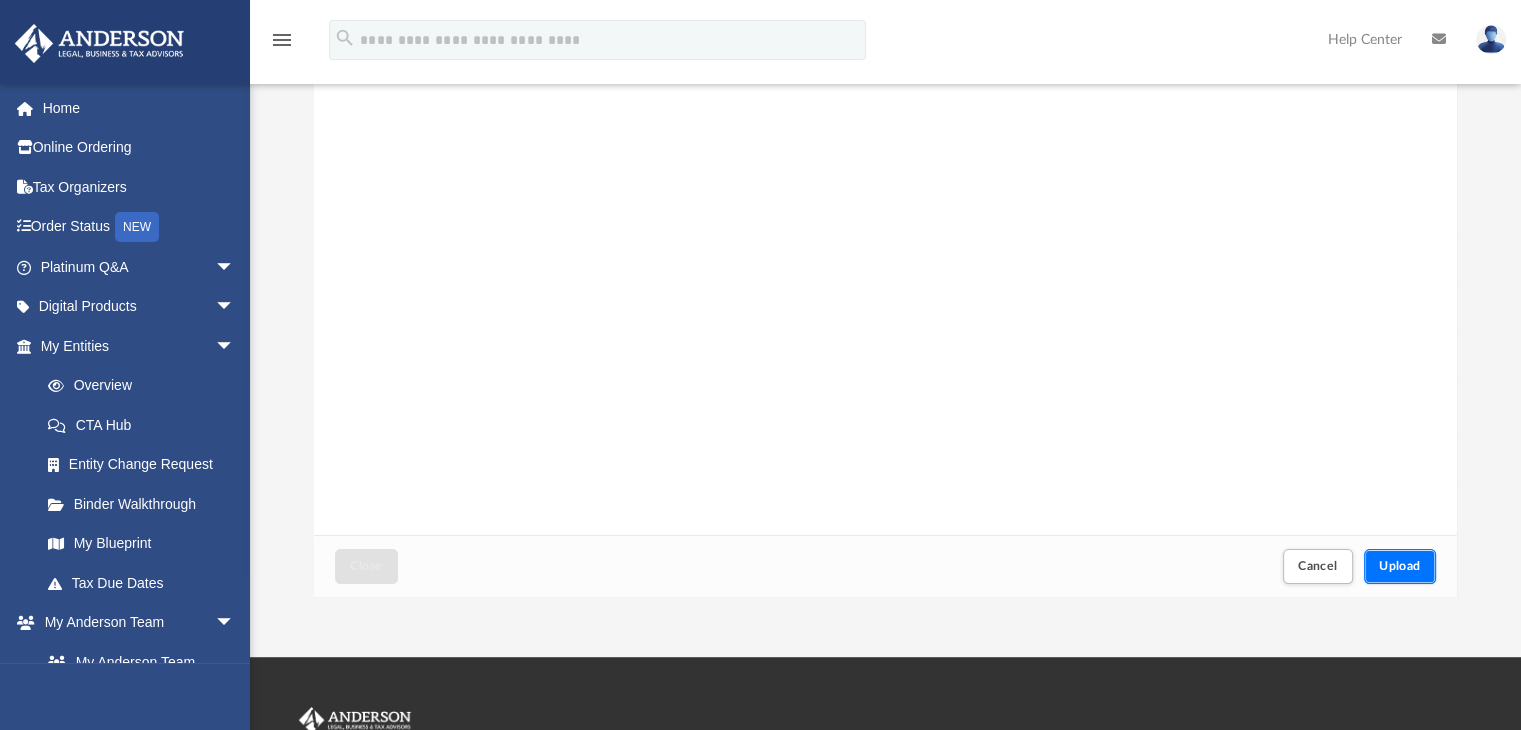 click on "Upload" at bounding box center [1400, 566] 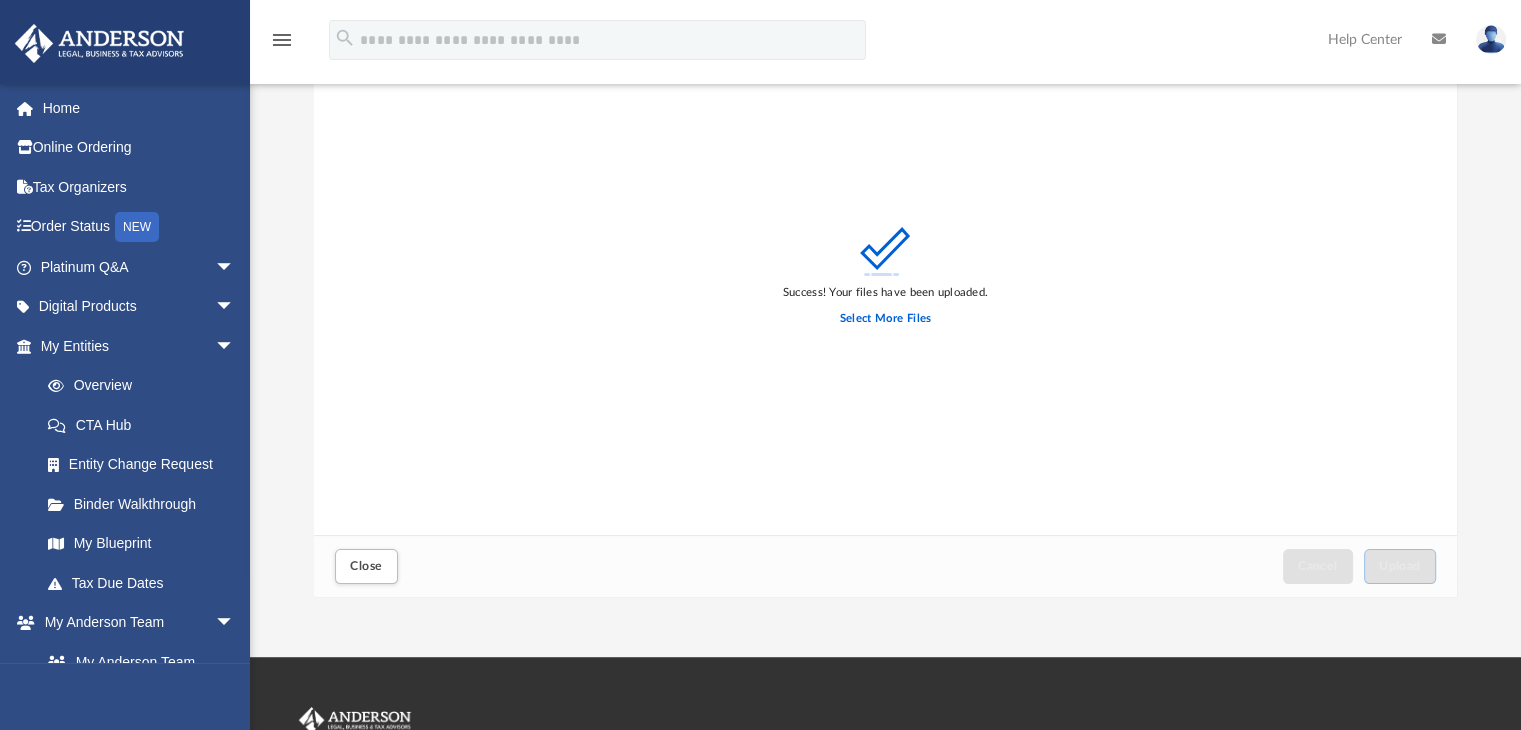 scroll, scrollTop: 0, scrollLeft: 0, axis: both 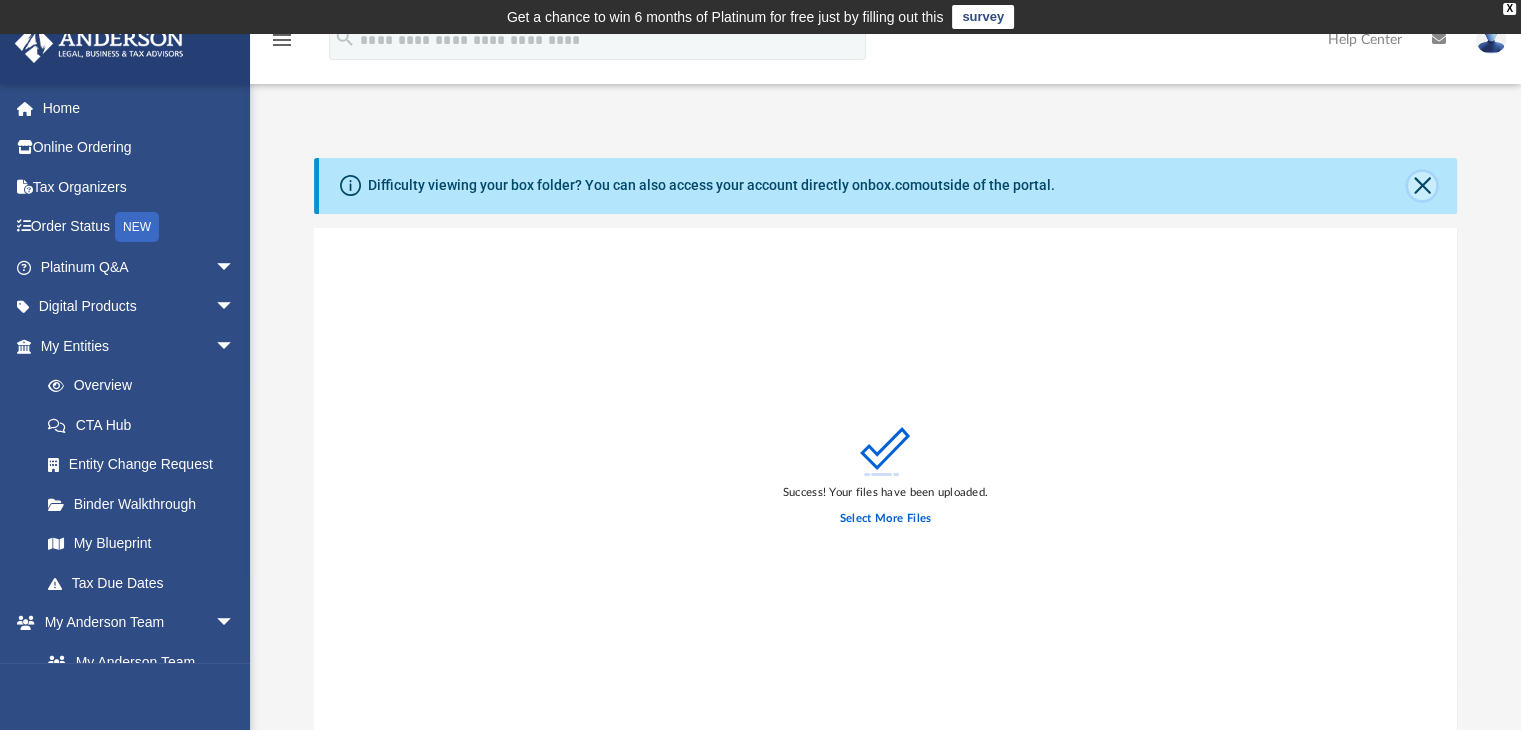 click 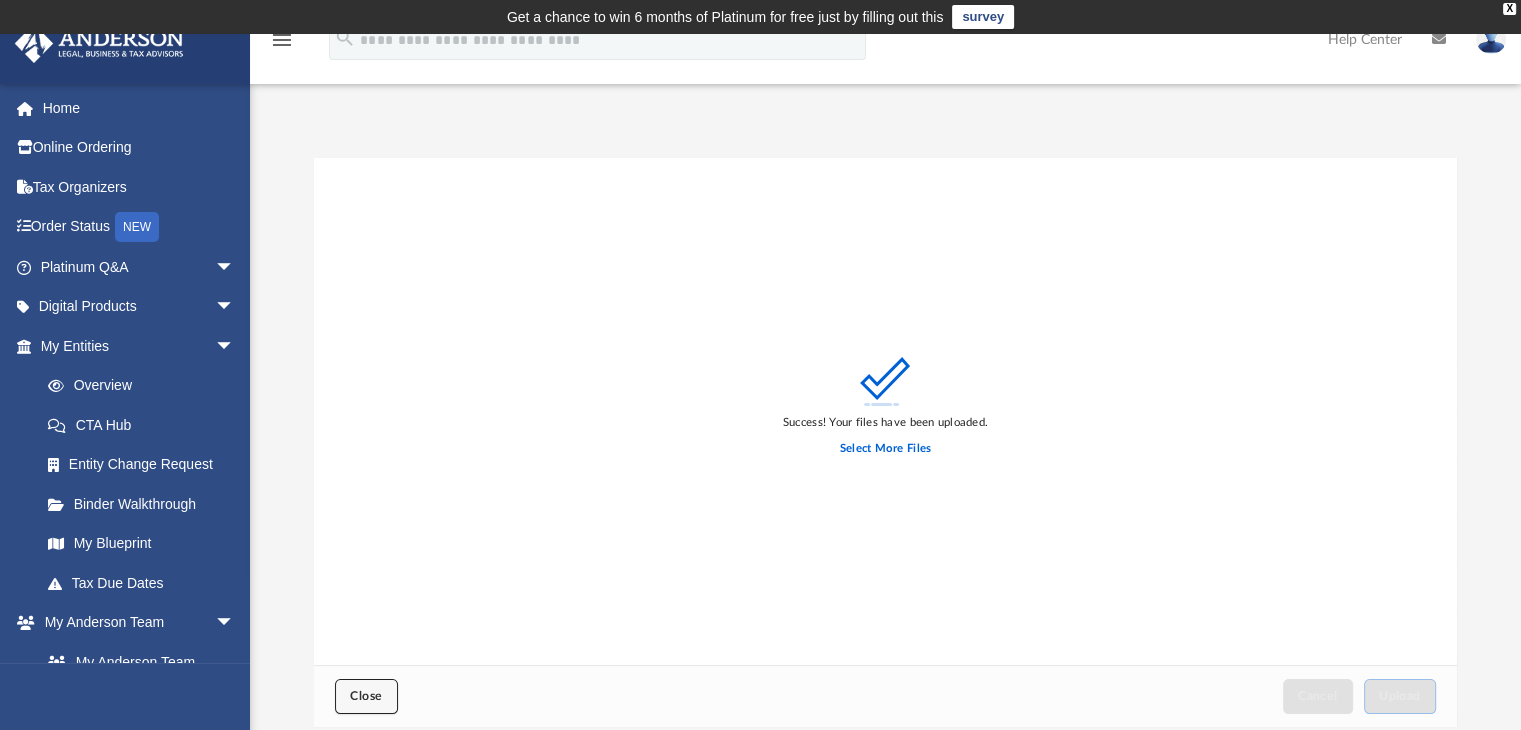 click on "Close" at bounding box center (366, 696) 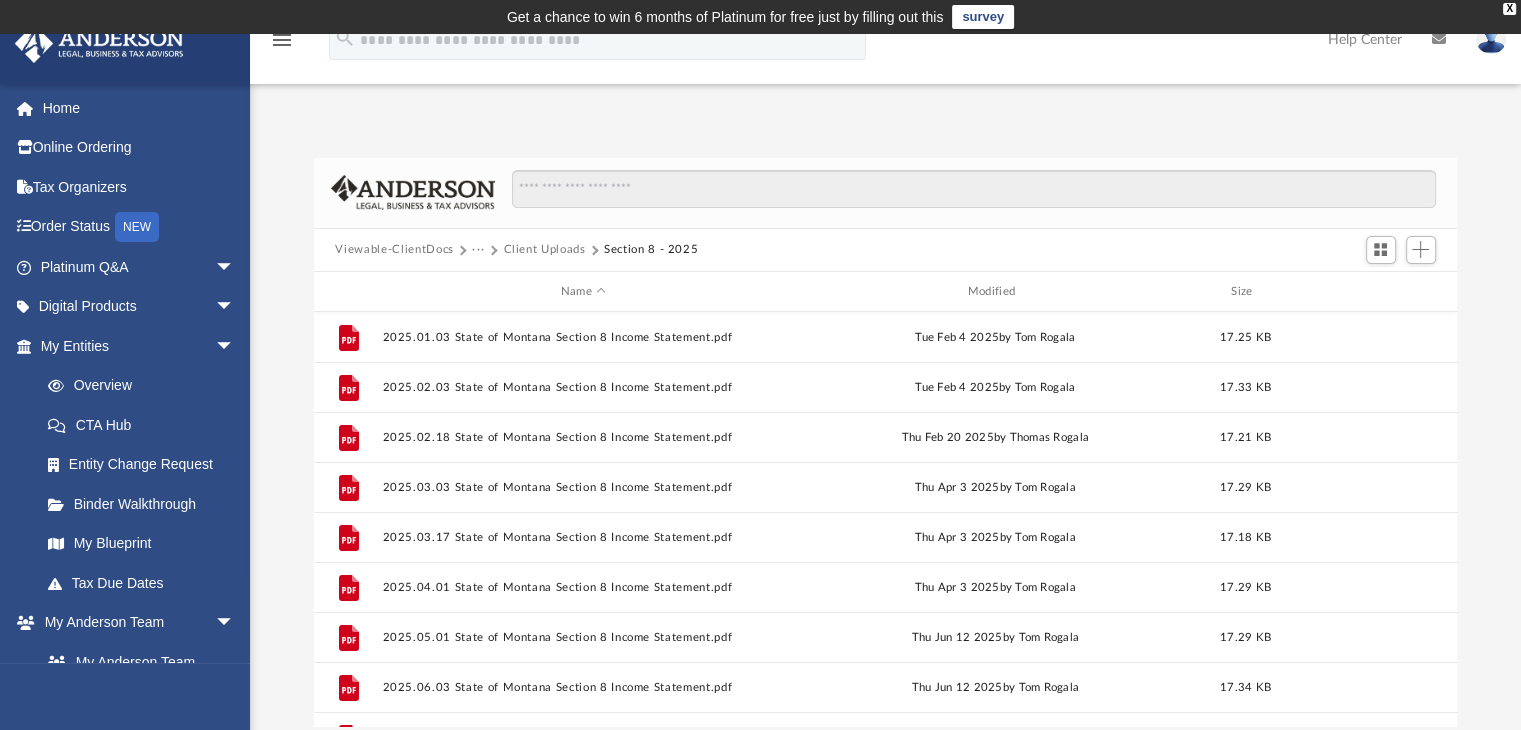 click on "Client Uploads" at bounding box center (544, 250) 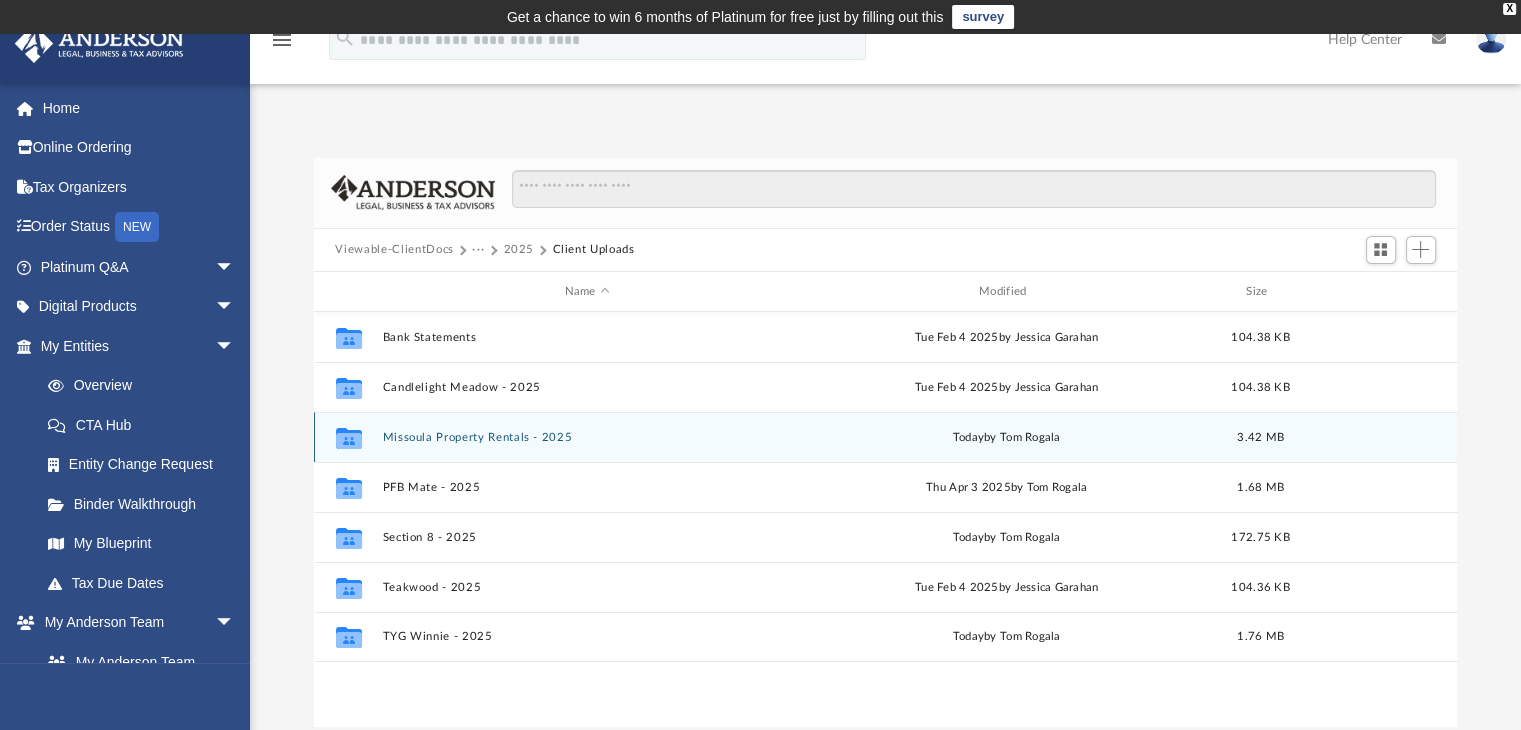 click on "Missoula Property Rentals - 2025" at bounding box center [587, 437] 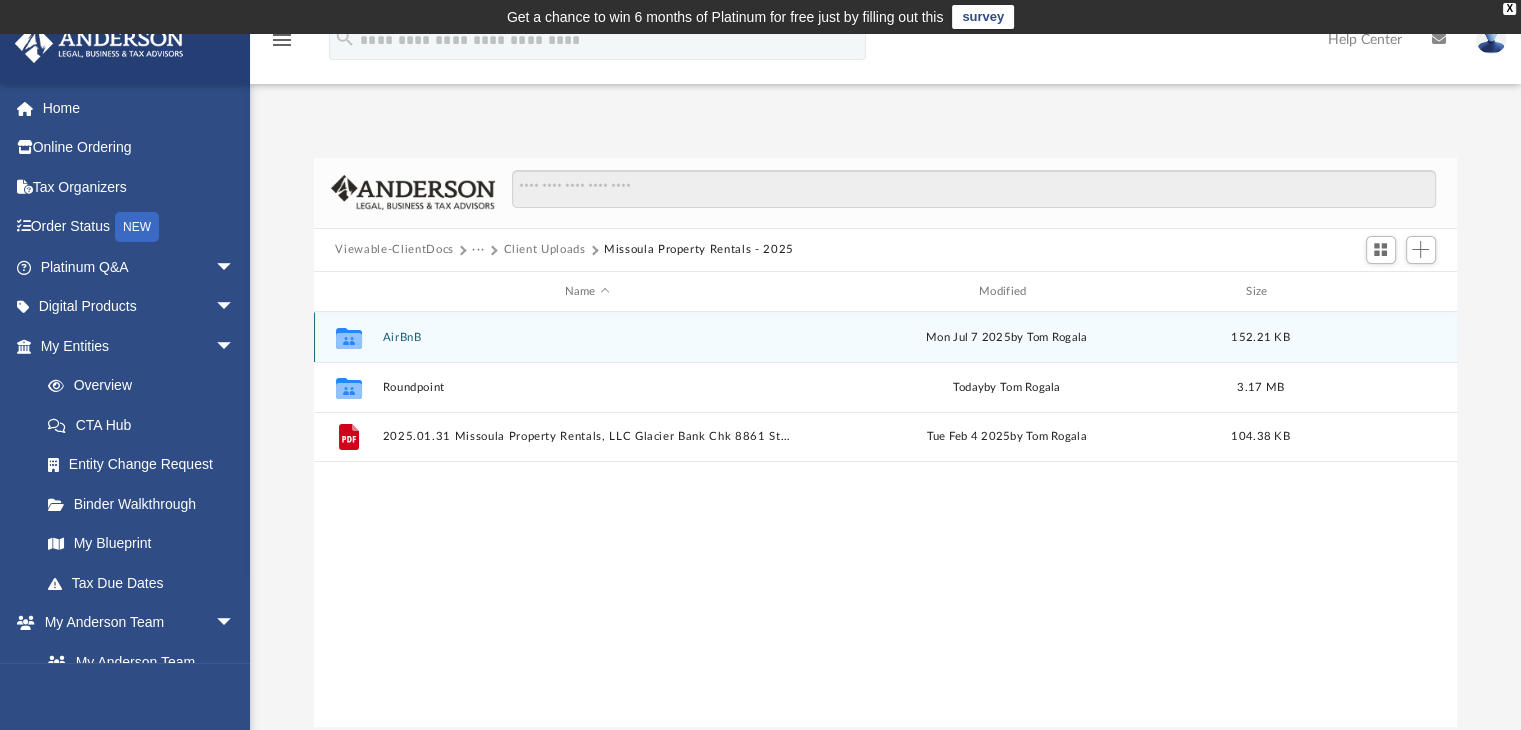 click on "AirBnB" at bounding box center [587, 337] 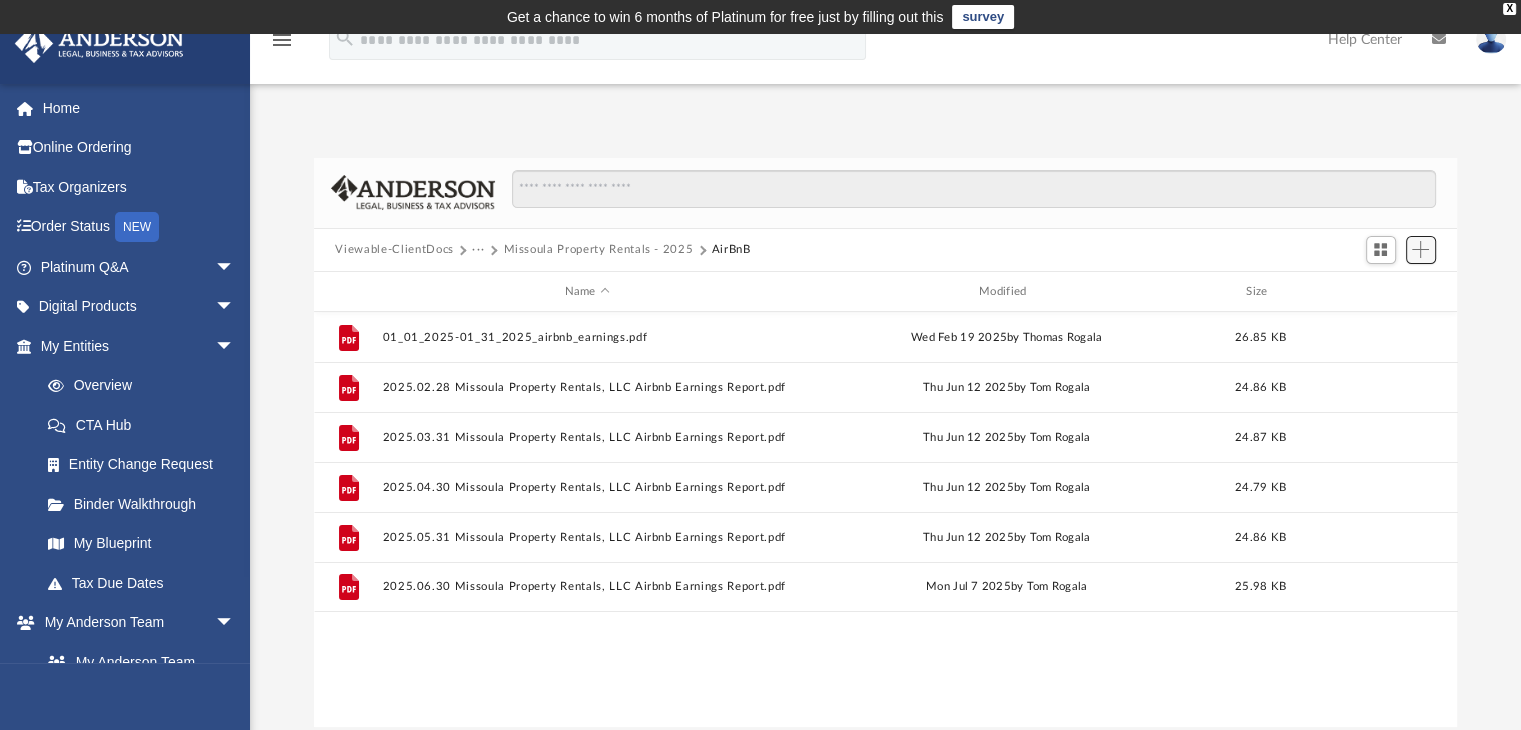 click at bounding box center (1420, 249) 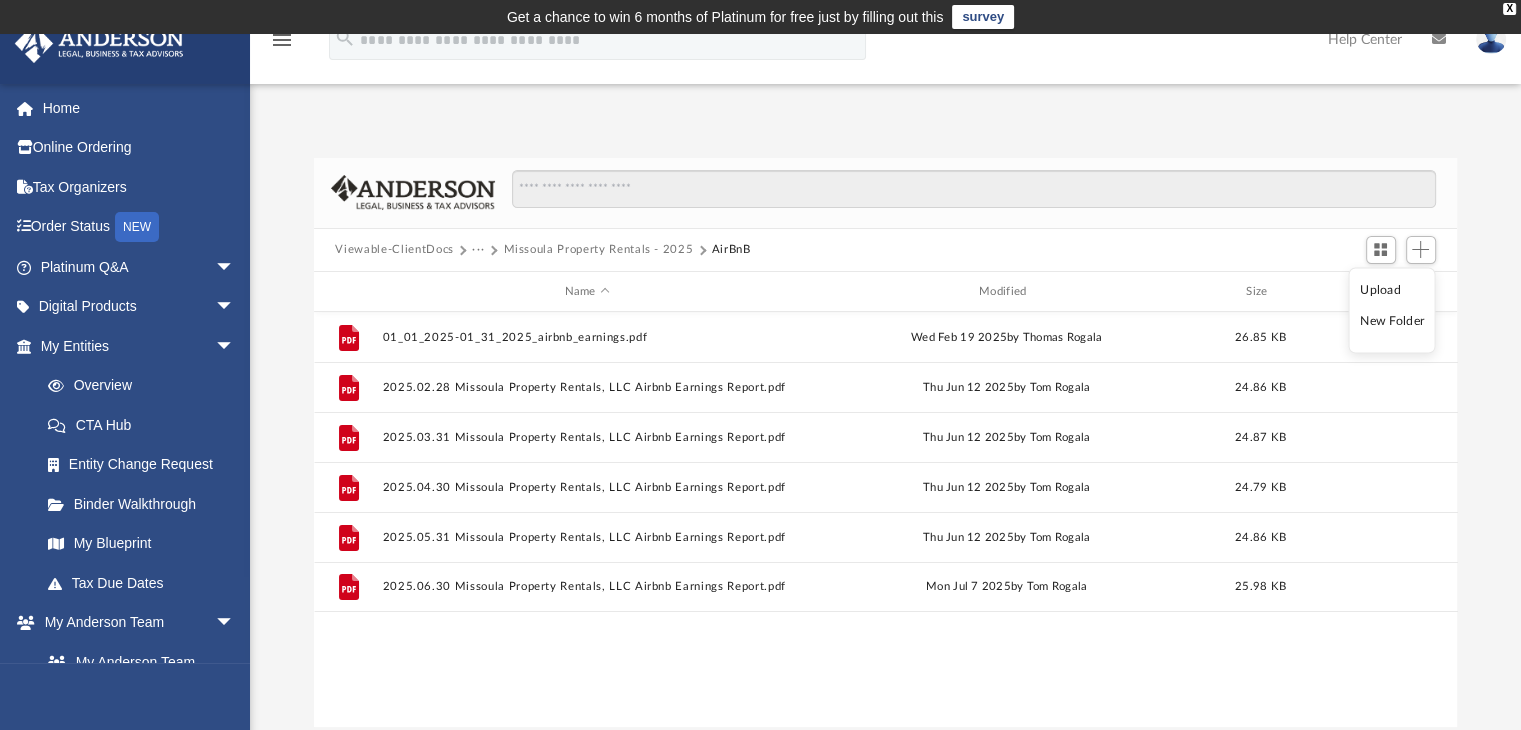 click on "Upload" at bounding box center (1392, 289) 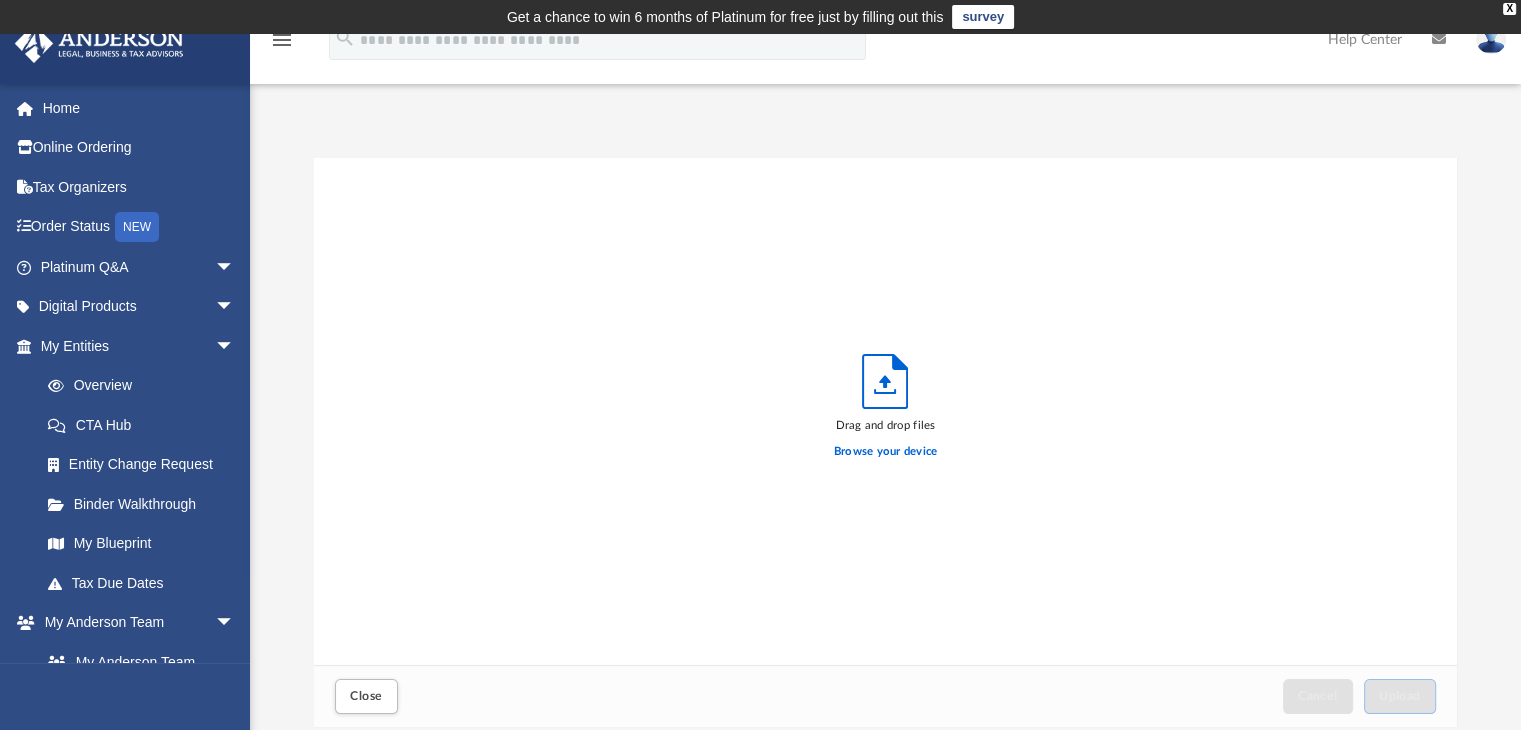scroll, scrollTop: 16, scrollLeft: 16, axis: both 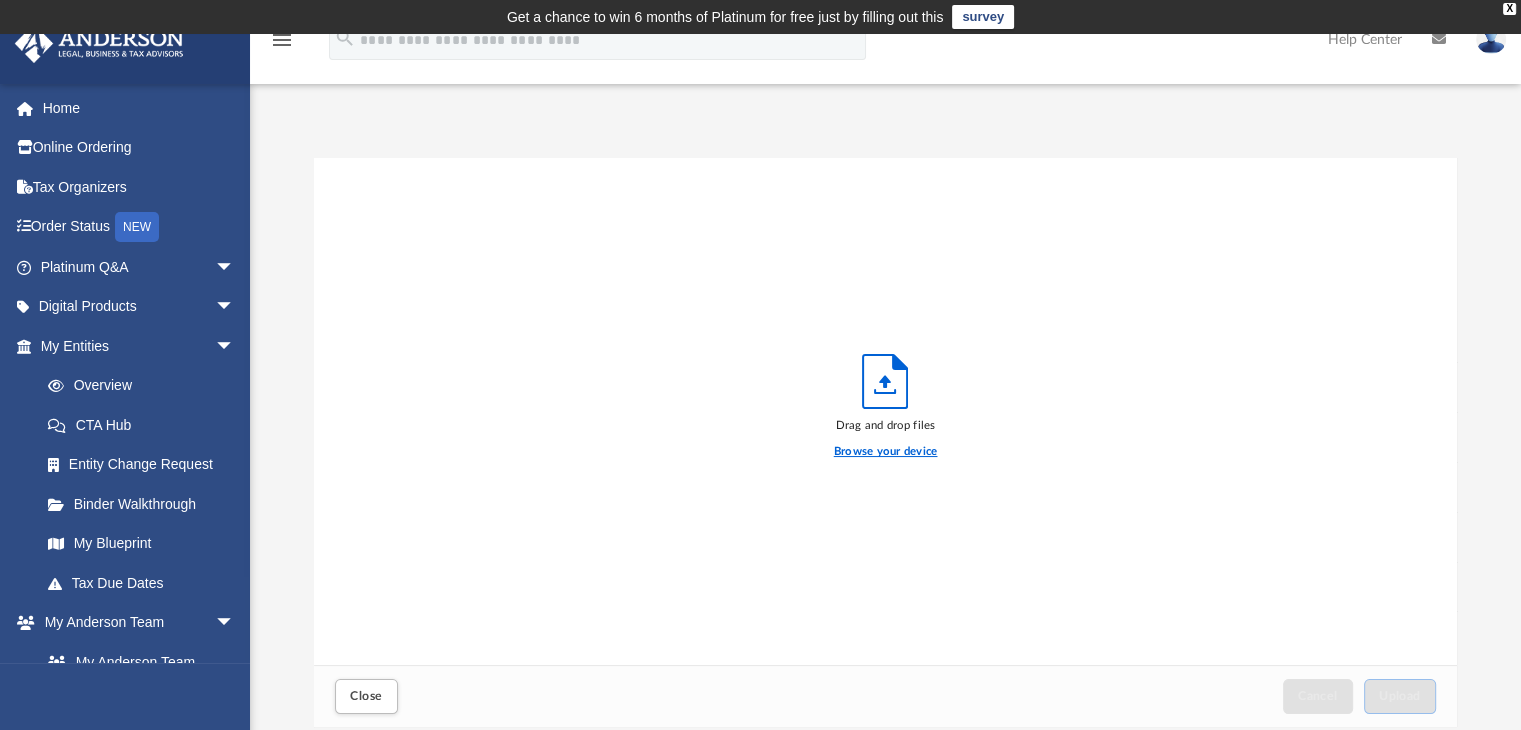 click on "Browse your device" at bounding box center [886, 452] 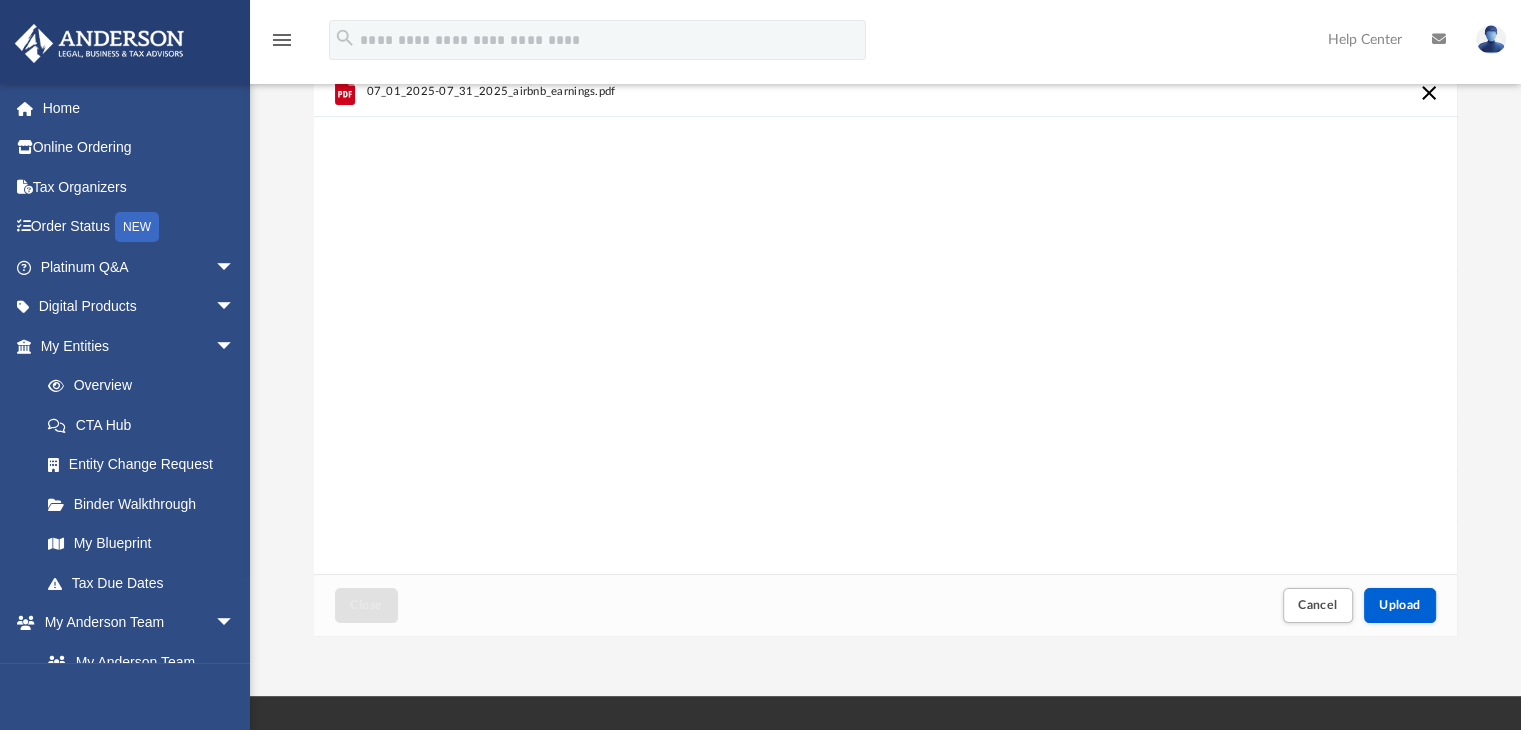 scroll, scrollTop: 200, scrollLeft: 0, axis: vertical 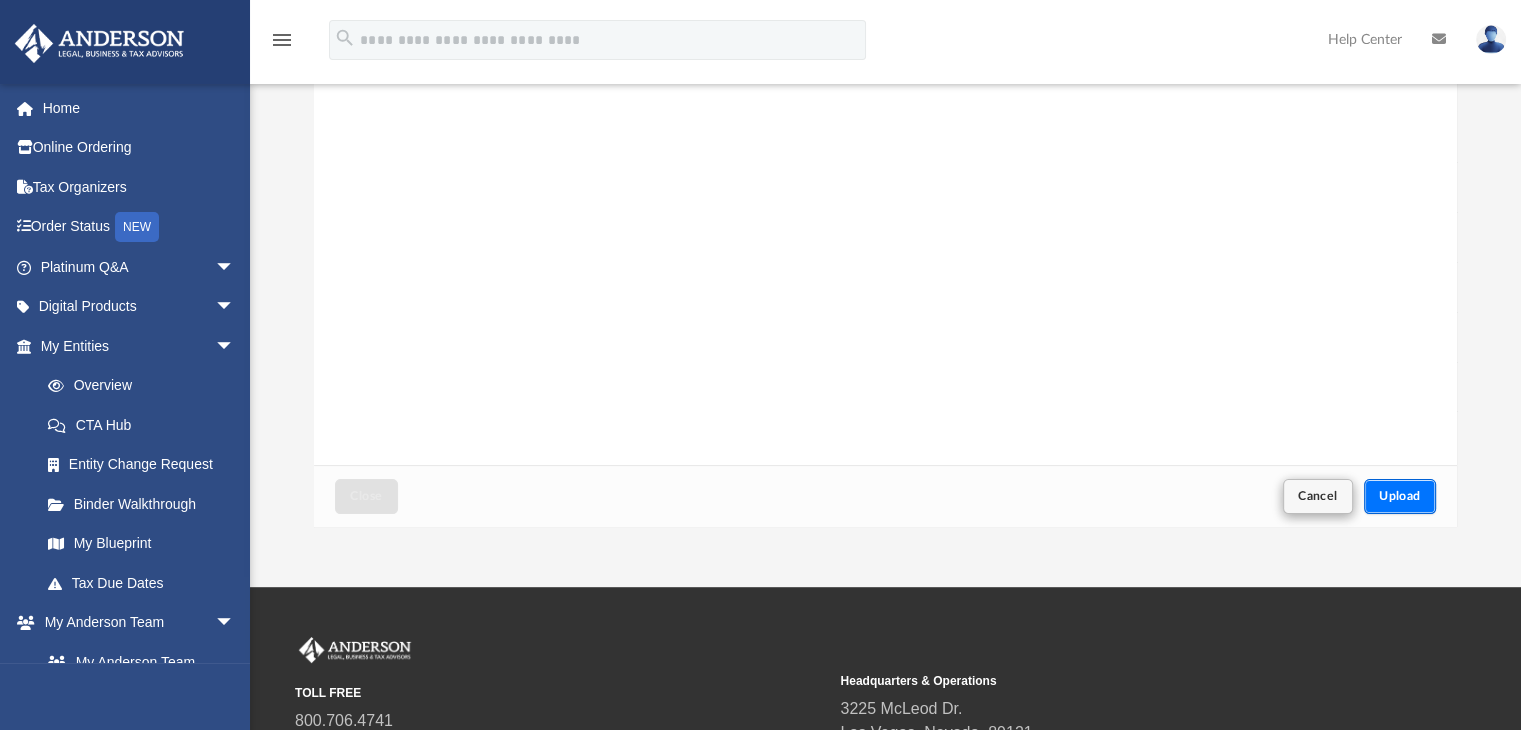 drag, startPoint x: 1397, startPoint y: 497, endPoint x: 1323, endPoint y: 478, distance: 76.40026 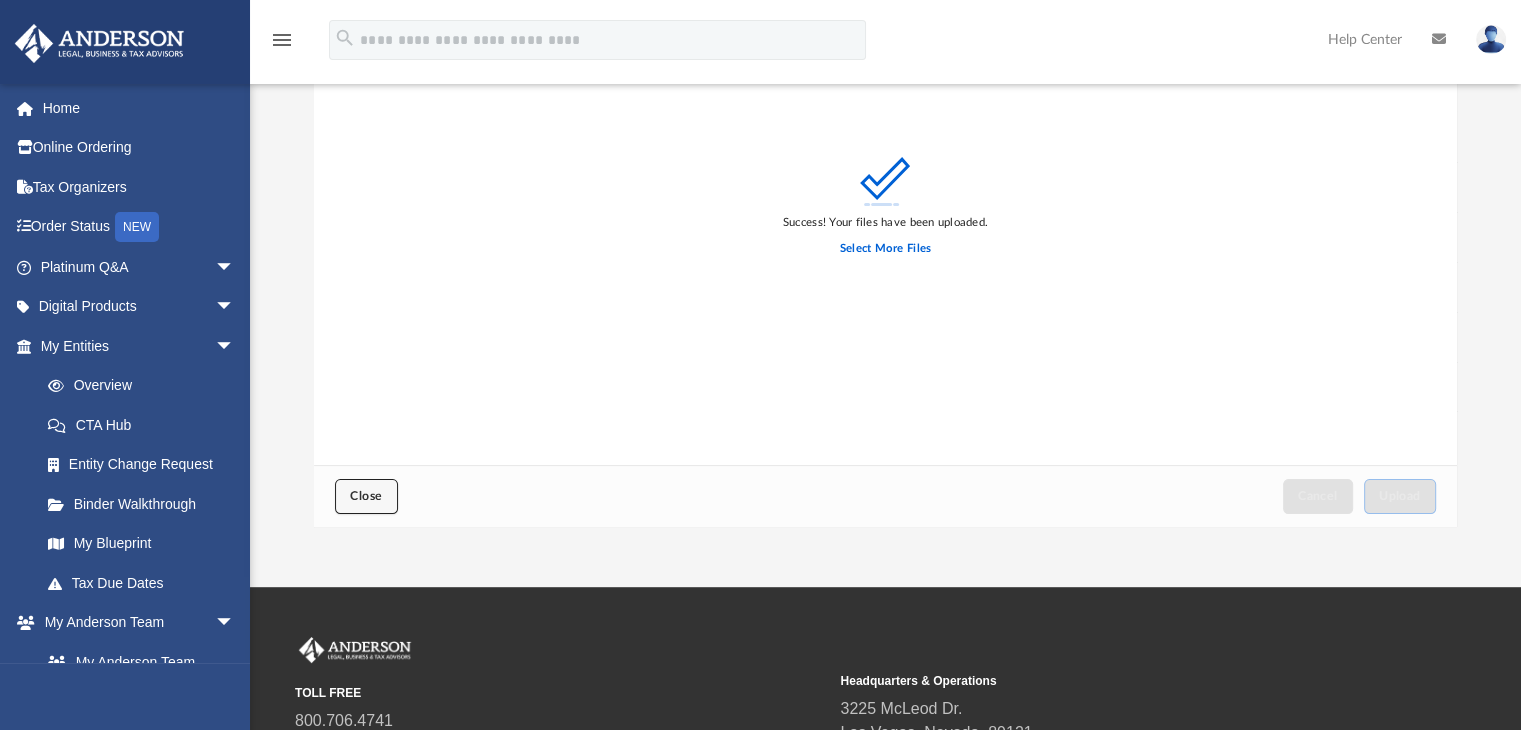 click on "Close" at bounding box center [366, 496] 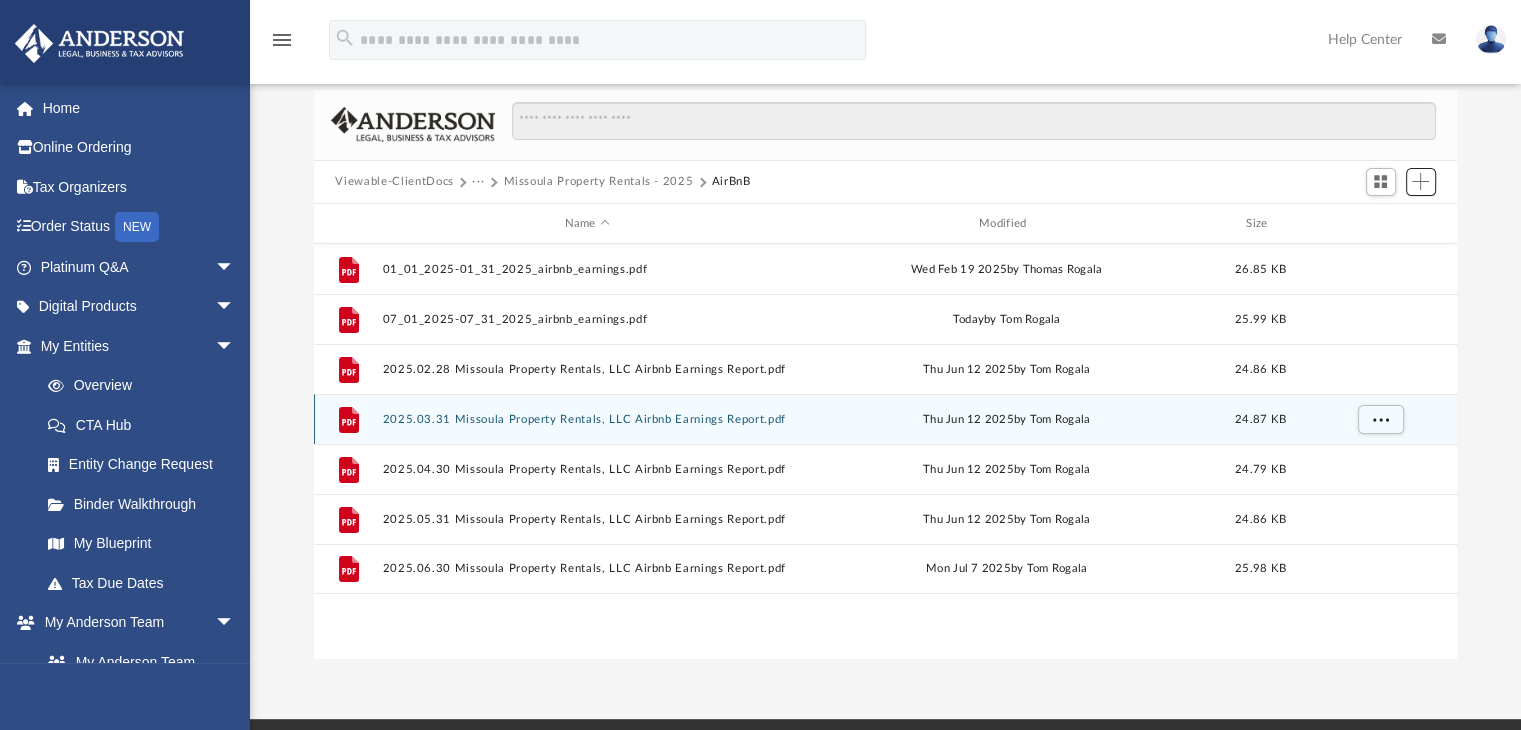 scroll, scrollTop: 0, scrollLeft: 0, axis: both 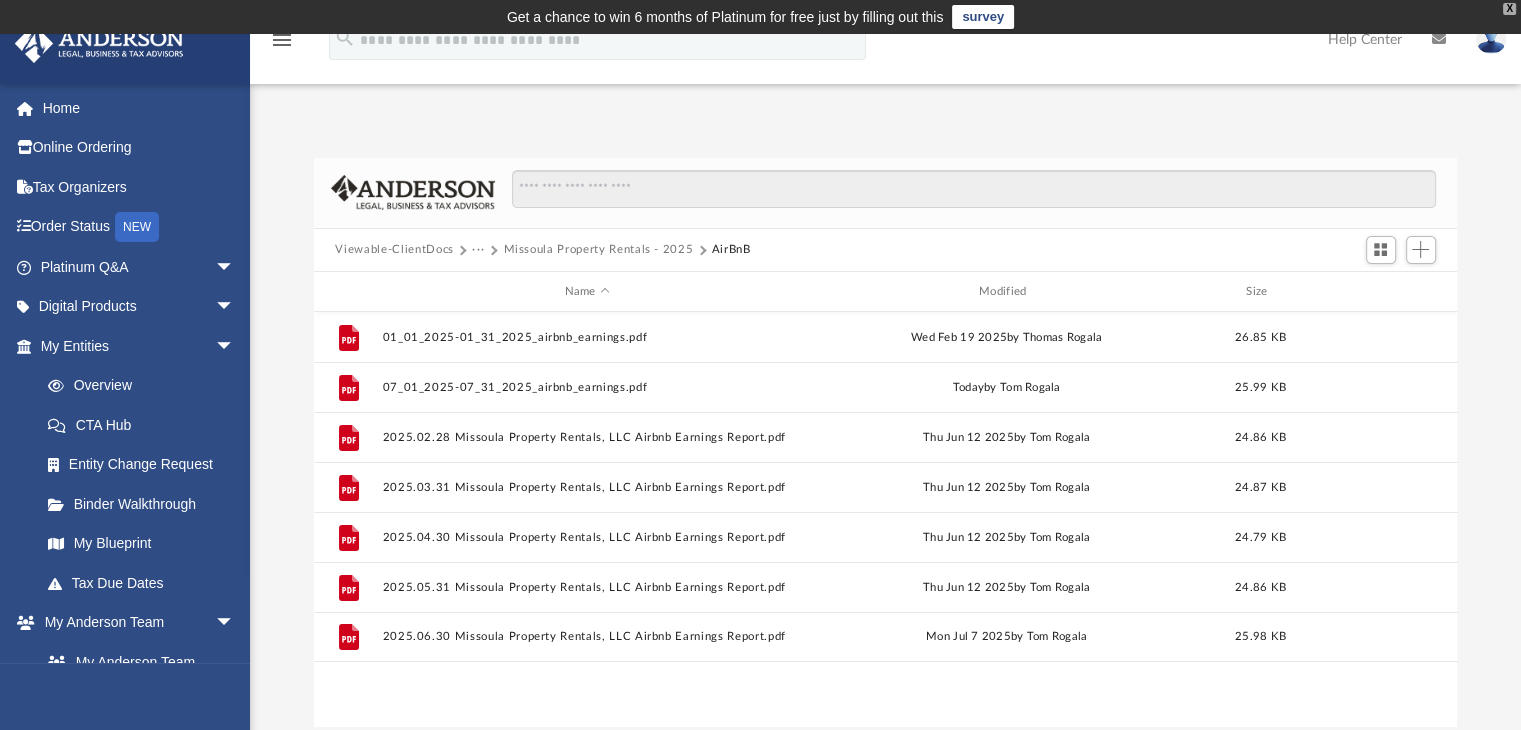 click on "X" at bounding box center [1509, 9] 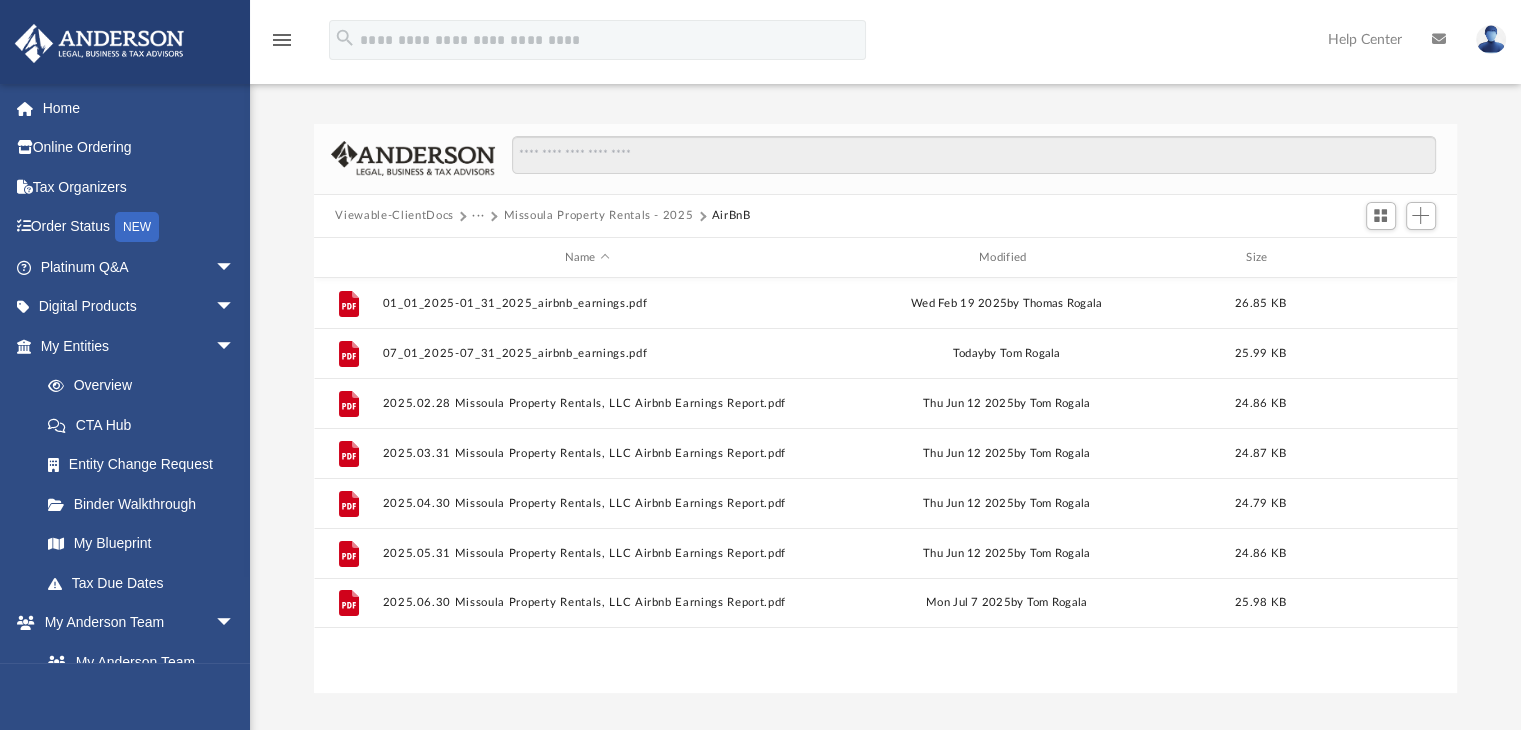 click on "Missoula Property Rentals - 2025" at bounding box center [598, 216] 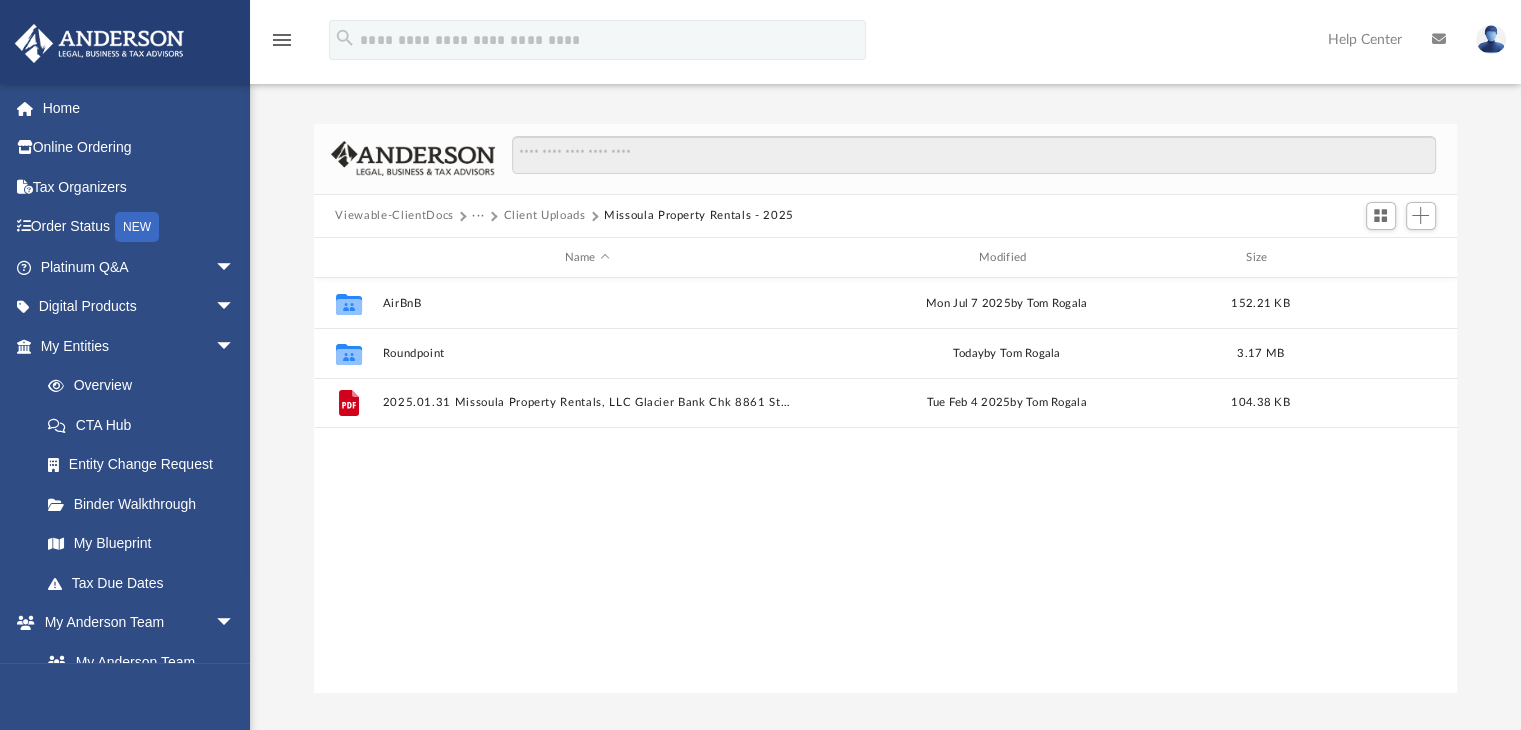 click on "Viewable-ClientDocs ··· Client Uploads Missoula Property Rentals - 2025" at bounding box center (886, 217) 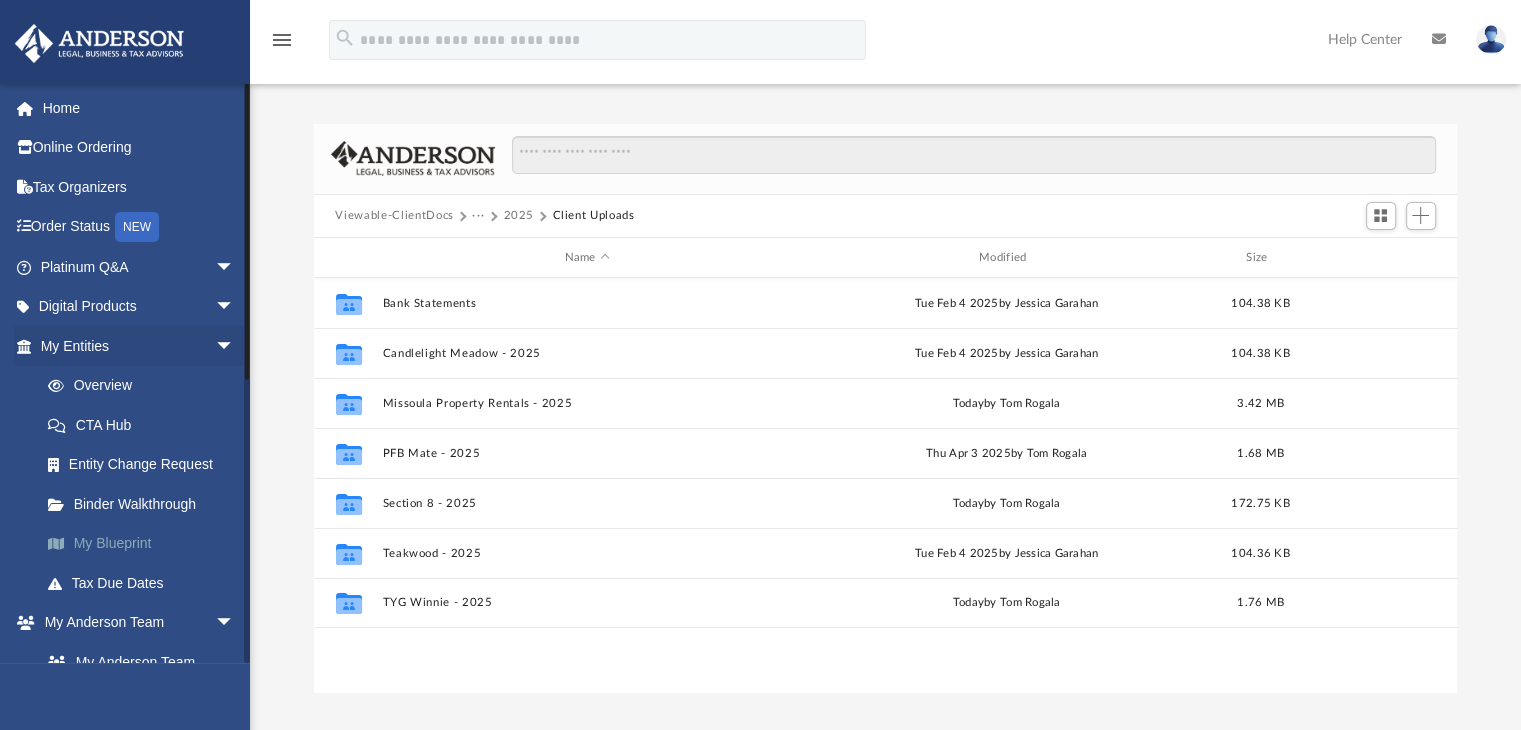 click on "My Blueprint" at bounding box center (146, 544) 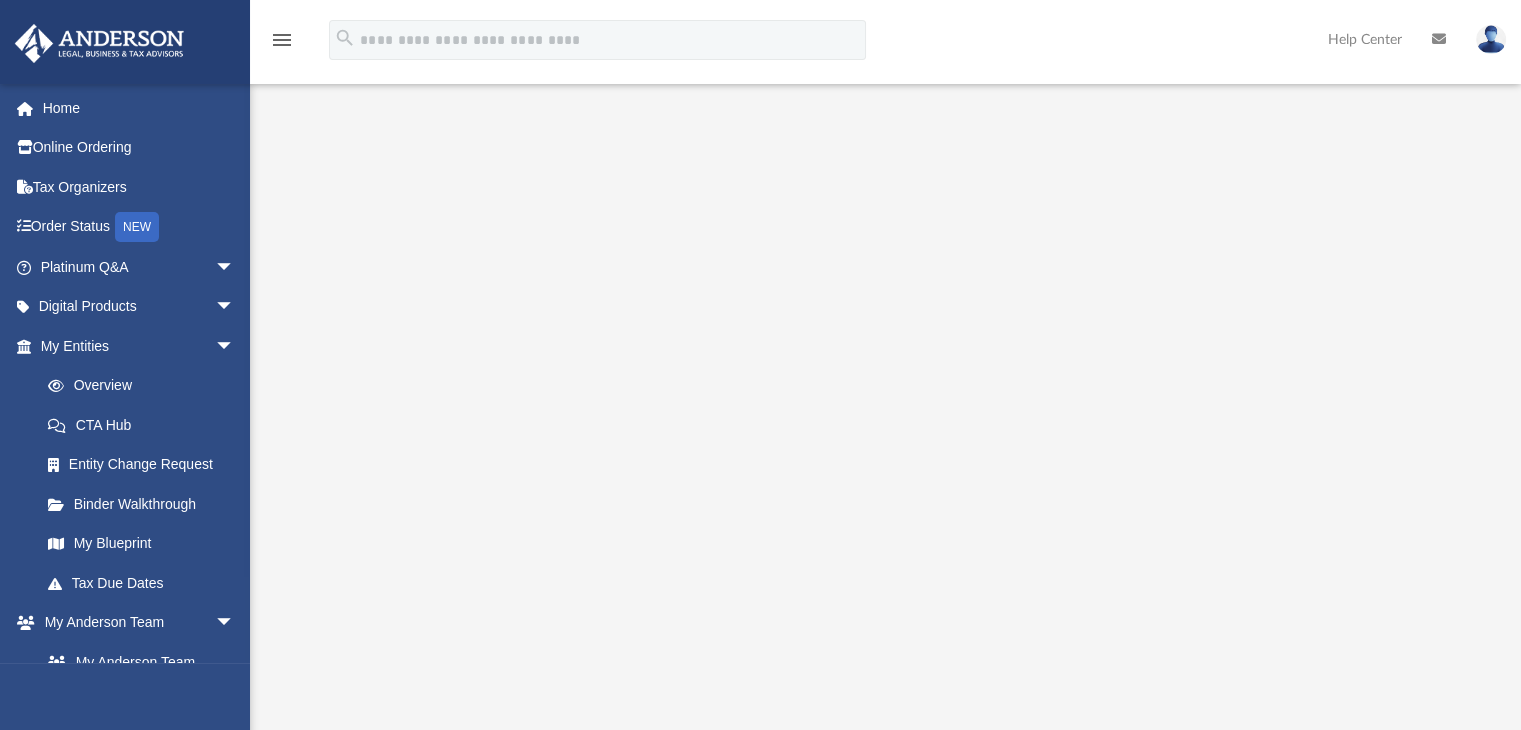 scroll, scrollTop: 100, scrollLeft: 0, axis: vertical 